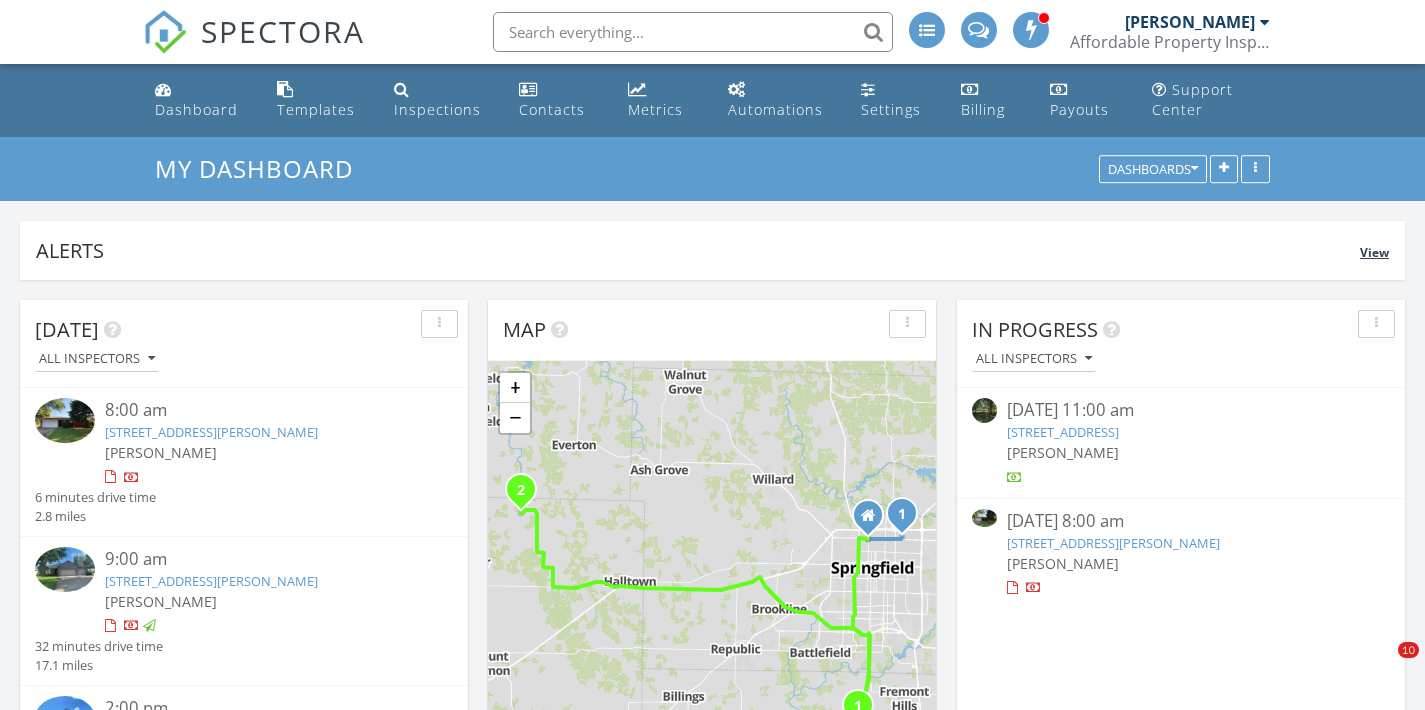 scroll, scrollTop: 0, scrollLeft: 0, axis: both 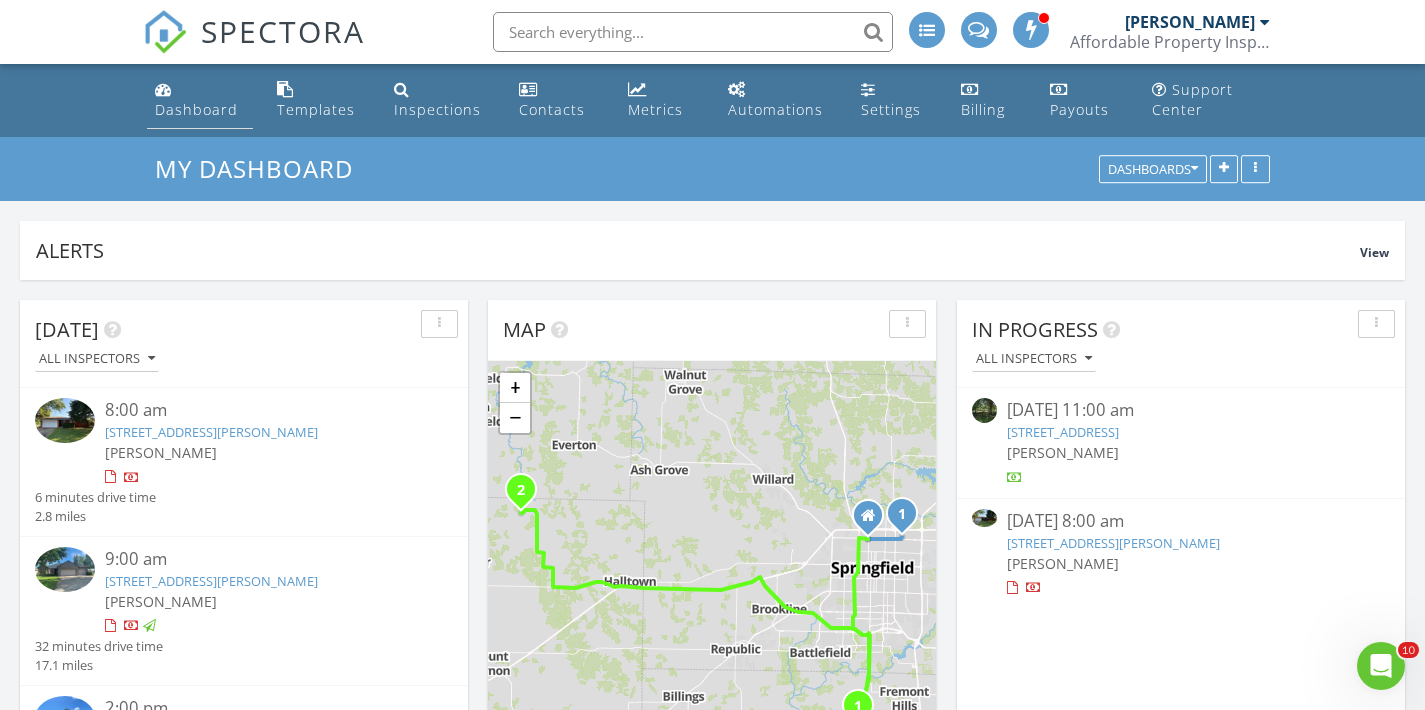 click on "Dashboard" at bounding box center [196, 109] 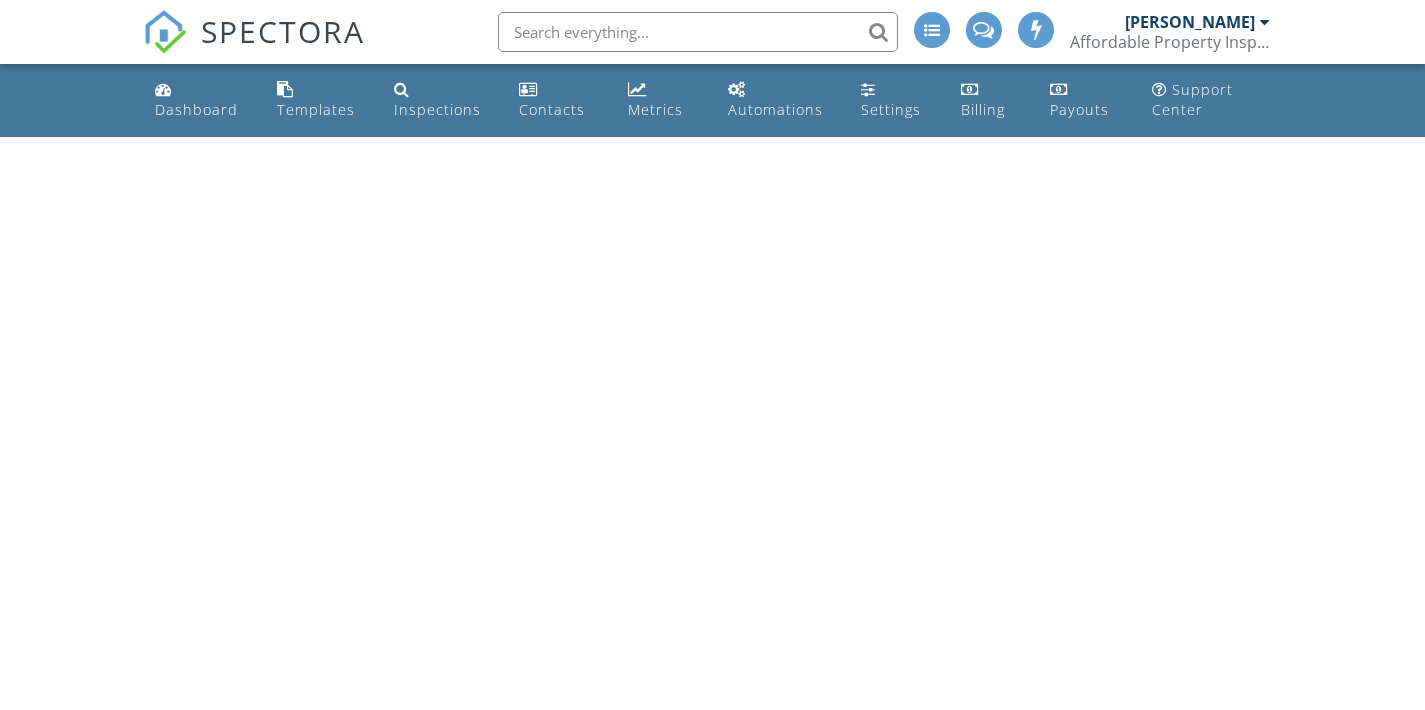 scroll, scrollTop: 0, scrollLeft: 0, axis: both 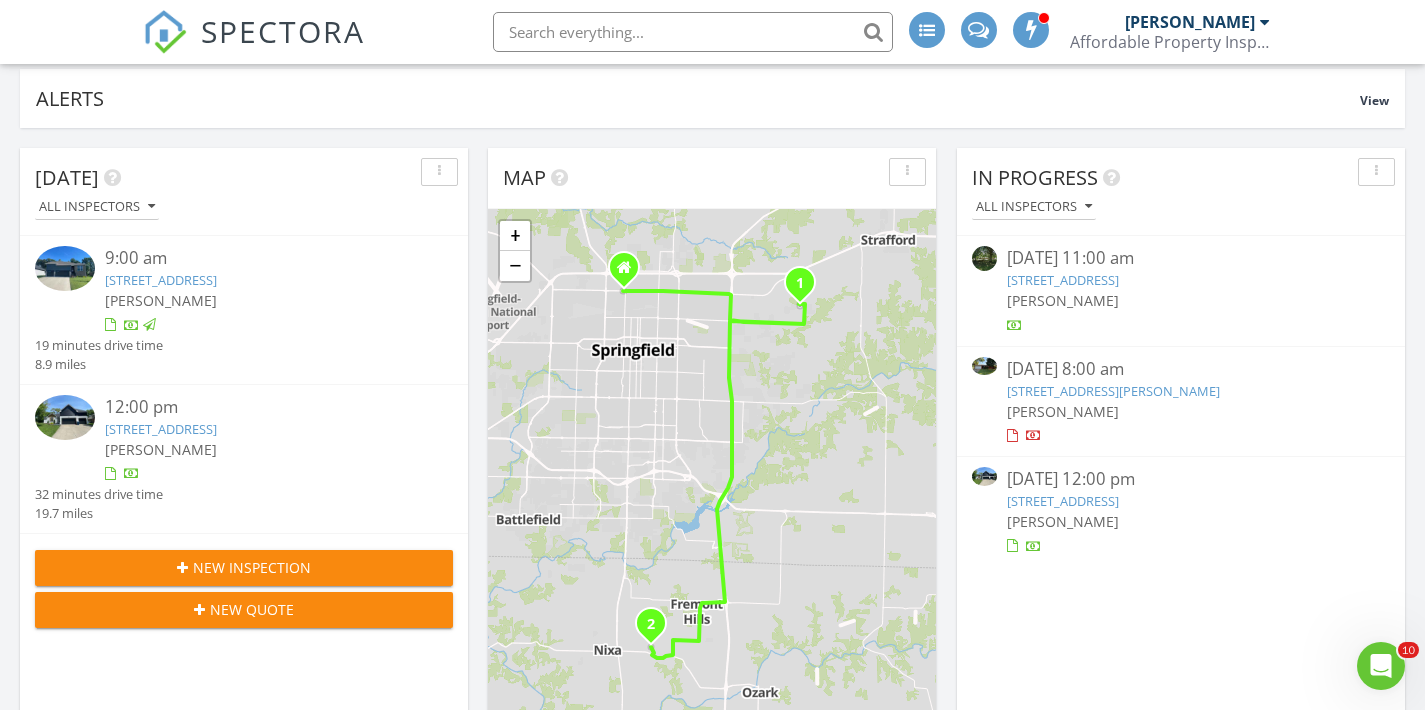 click on "835 E Country Ridge St, Nixa, MO 65714" at bounding box center [1063, 501] 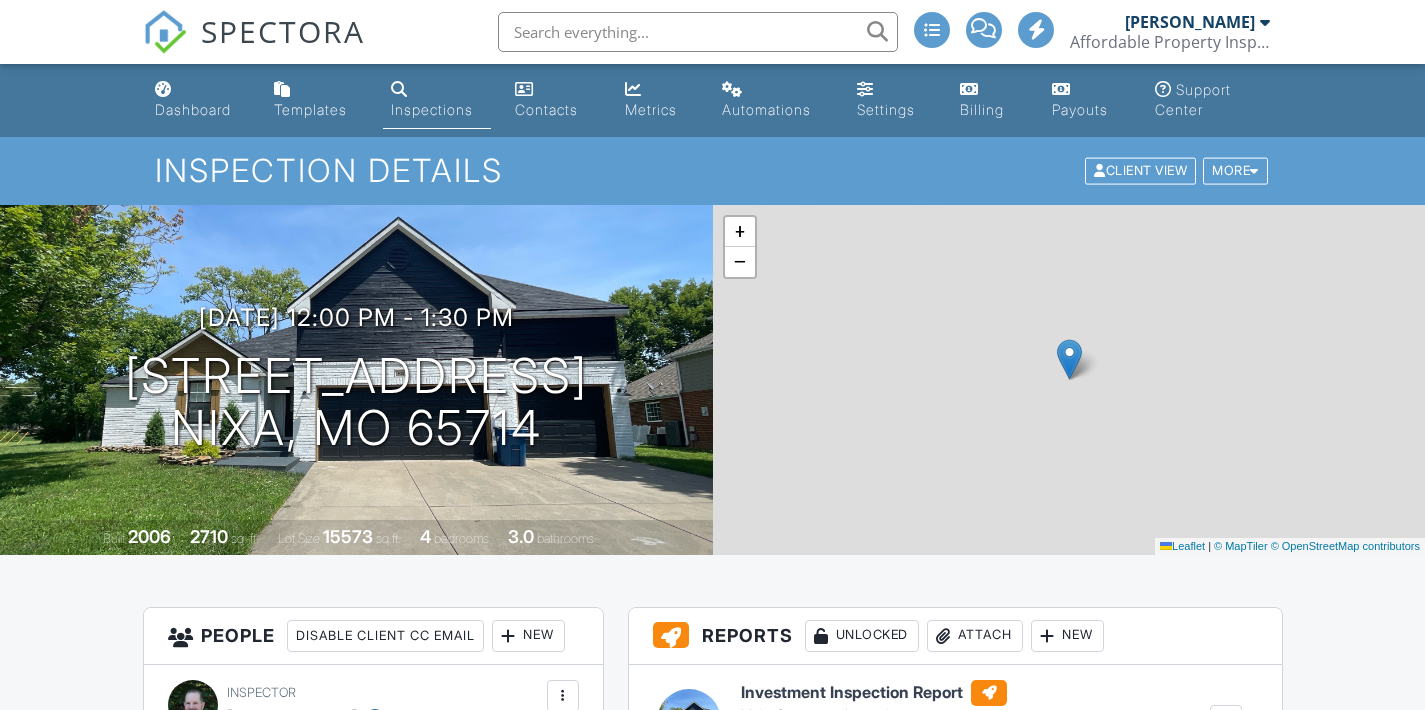 scroll, scrollTop: 0, scrollLeft: 0, axis: both 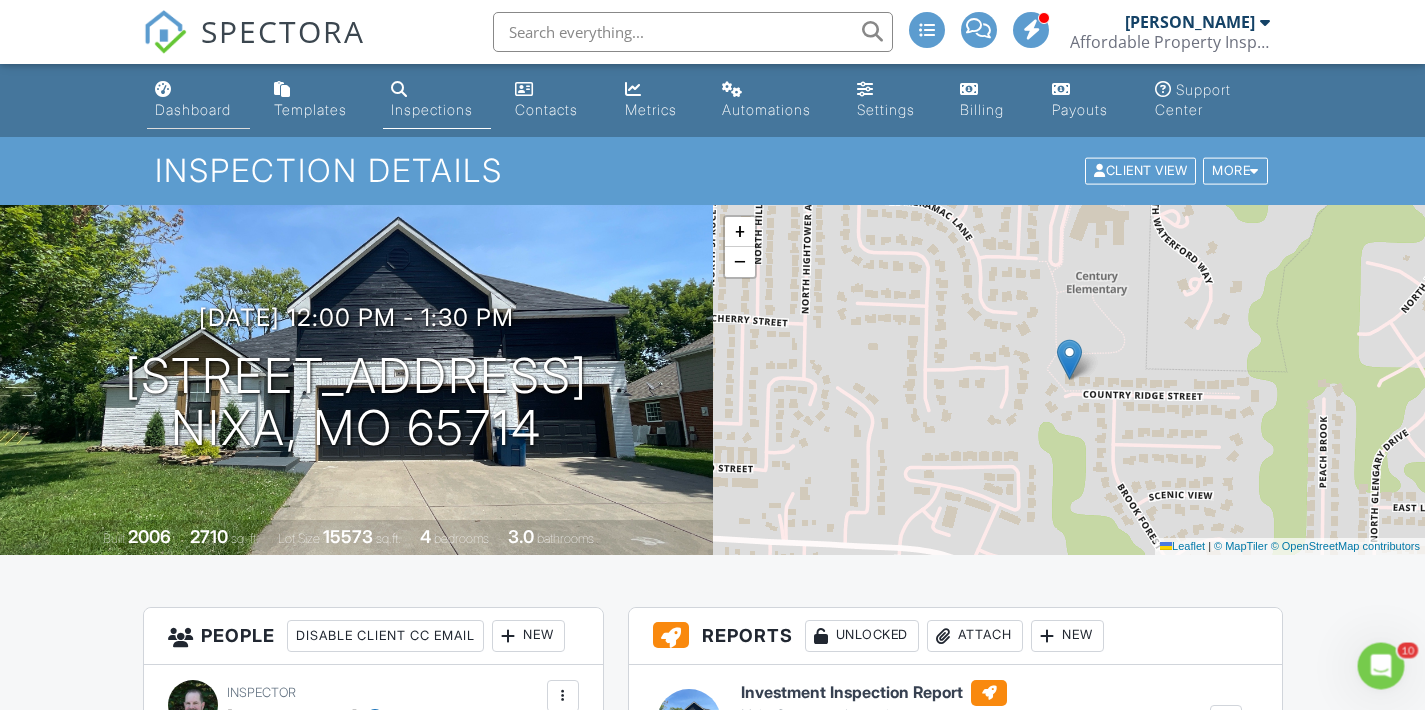 click on "Dashboard" at bounding box center (198, 100) 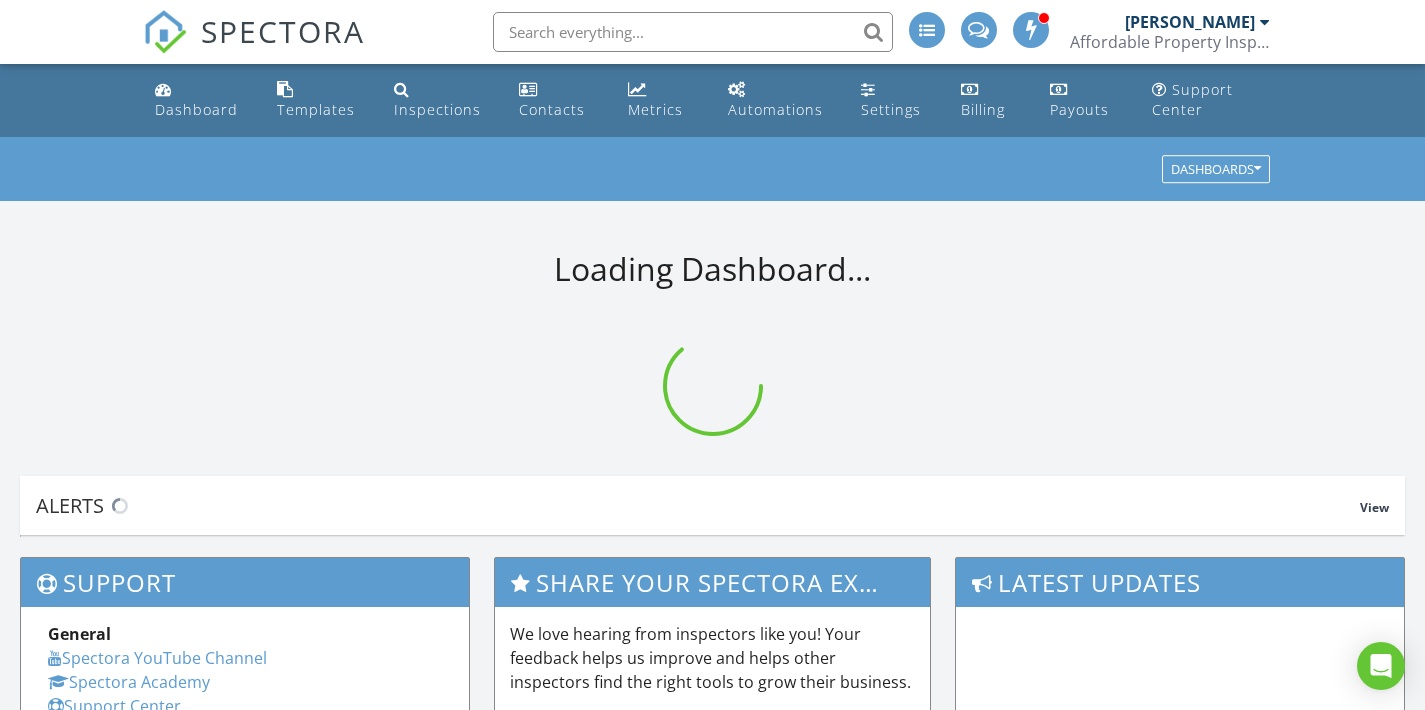 scroll, scrollTop: 0, scrollLeft: 0, axis: both 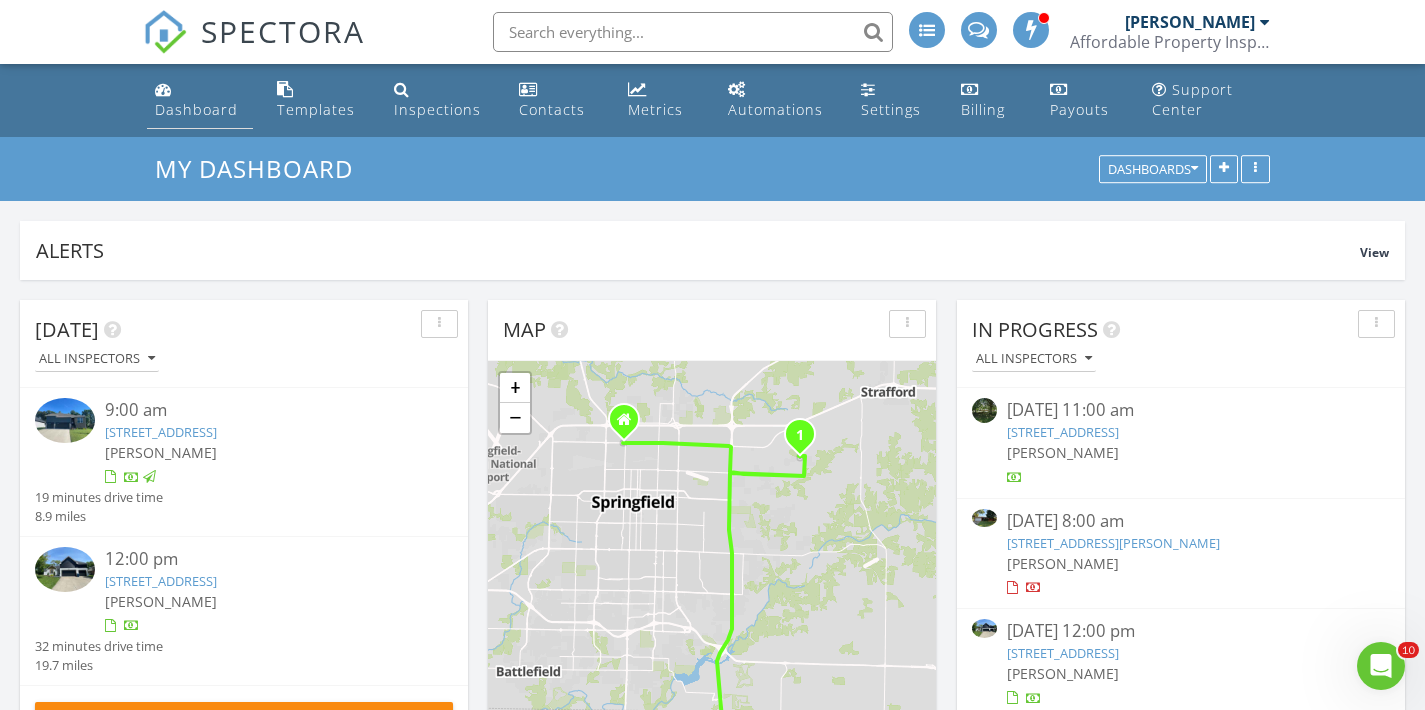click on "Dashboard" at bounding box center [196, 109] 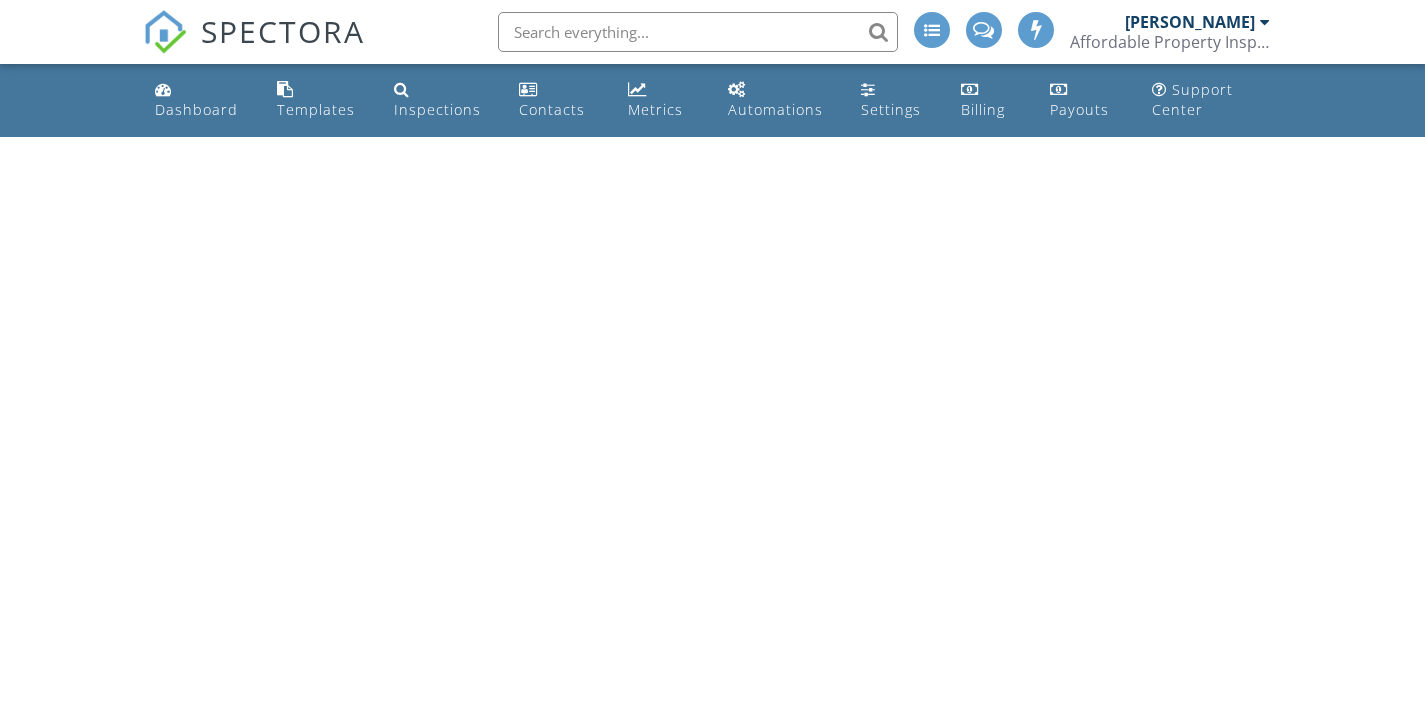 scroll, scrollTop: 0, scrollLeft: 0, axis: both 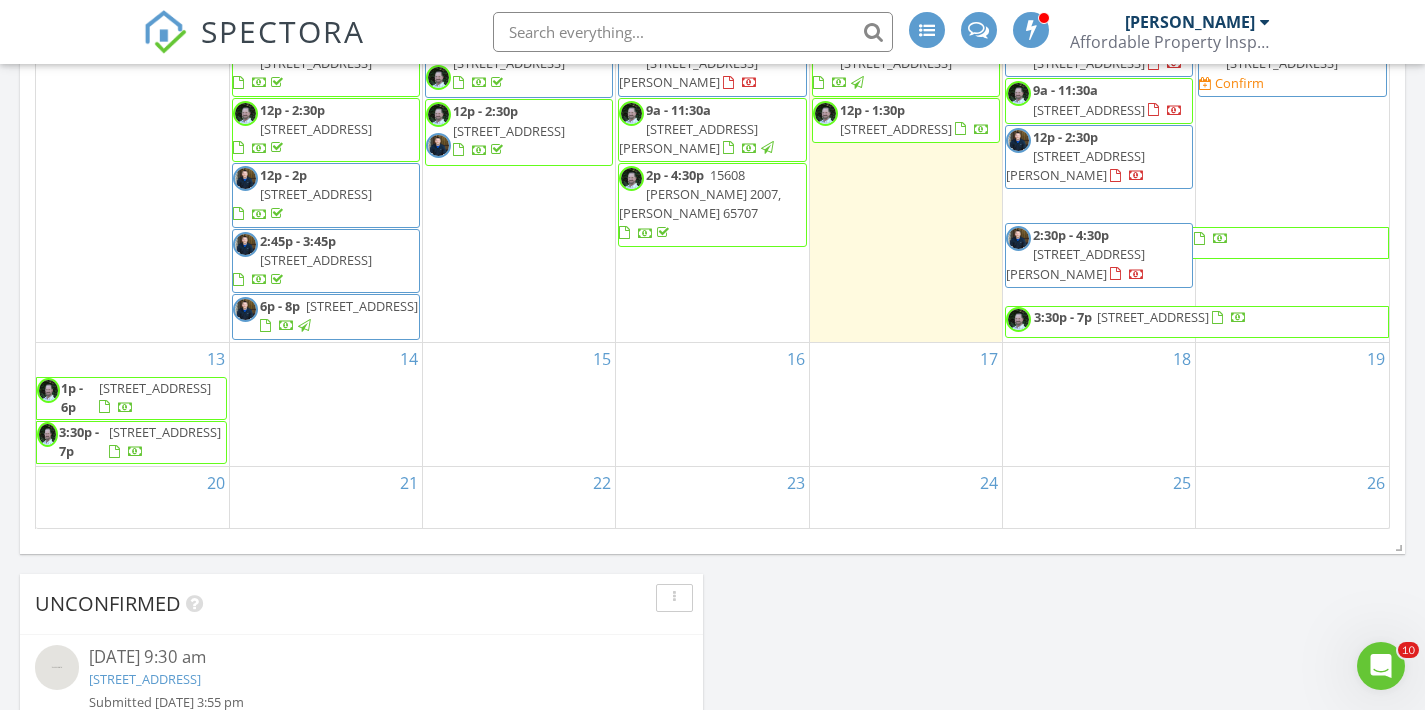 click on "14" at bounding box center [326, 405] 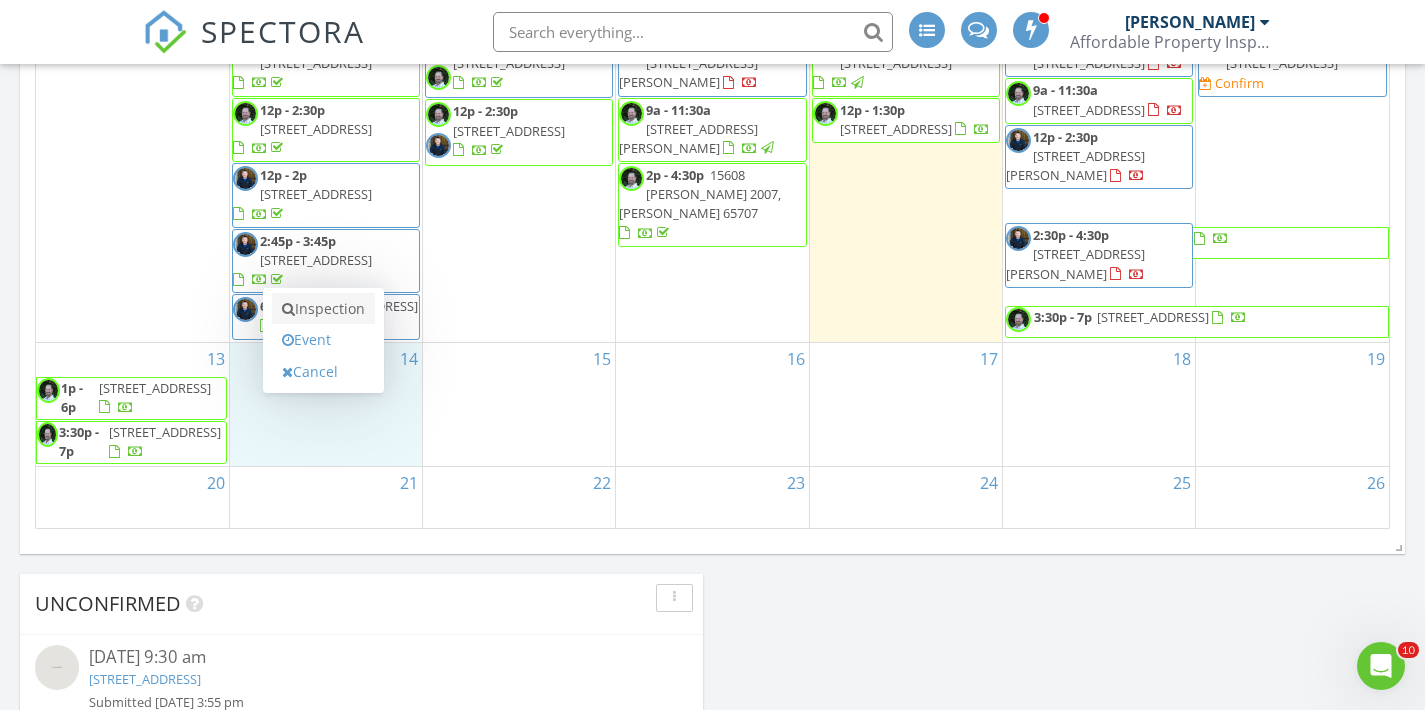 click on "Inspection" at bounding box center [323, 309] 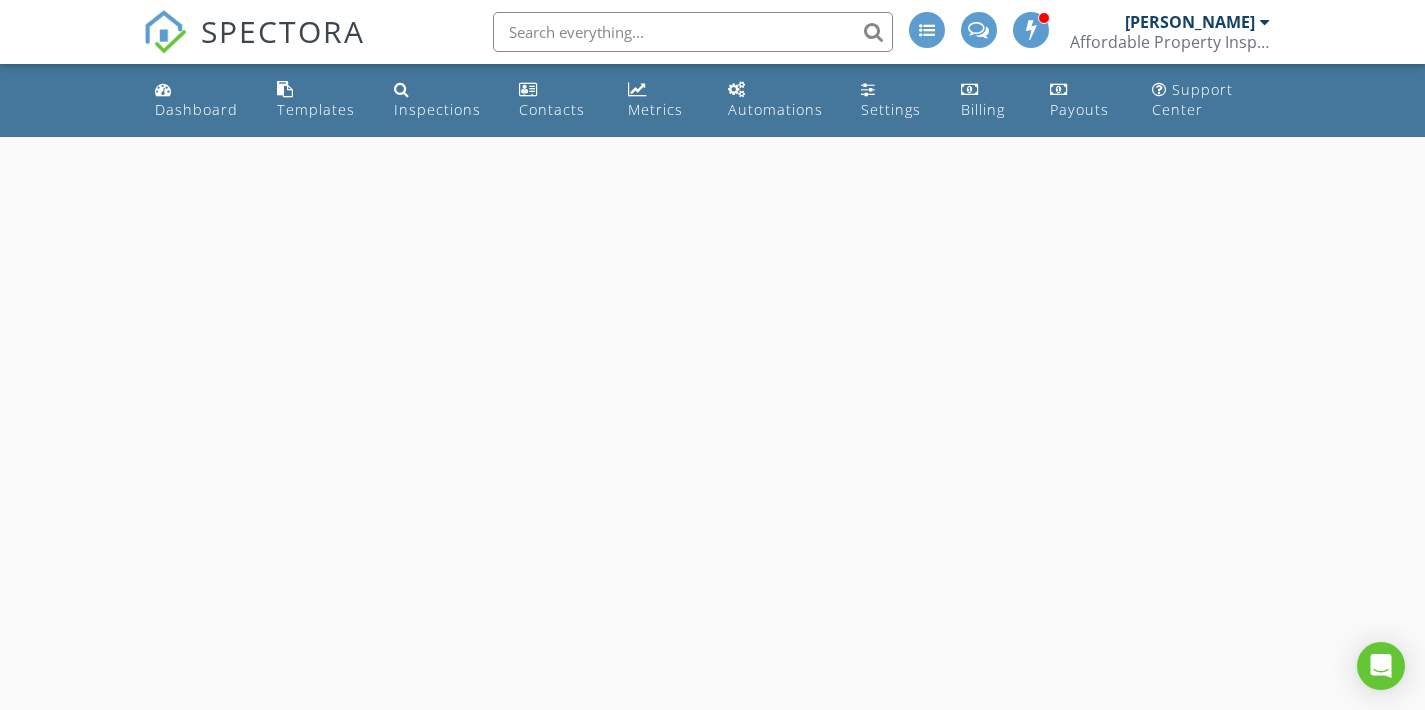 scroll, scrollTop: 0, scrollLeft: 0, axis: both 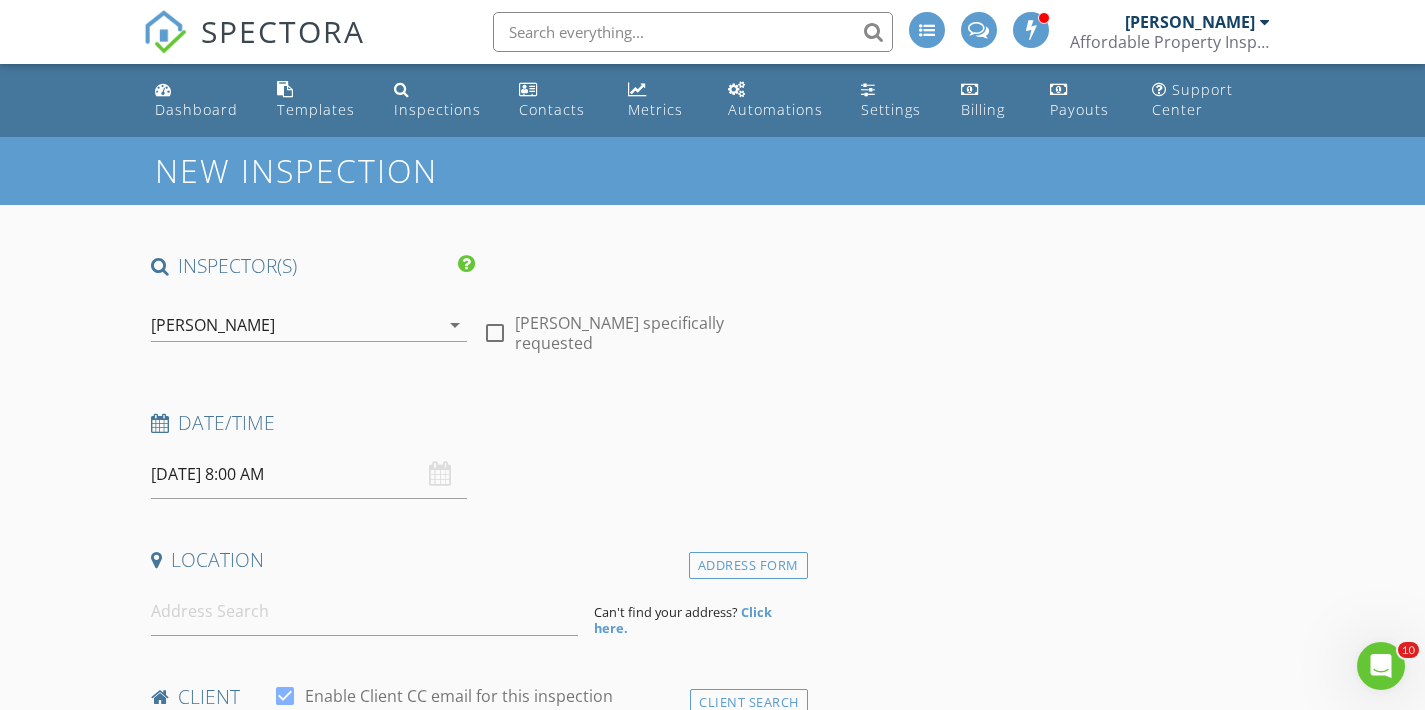 click on "[PERSON_NAME]" at bounding box center [213, 325] 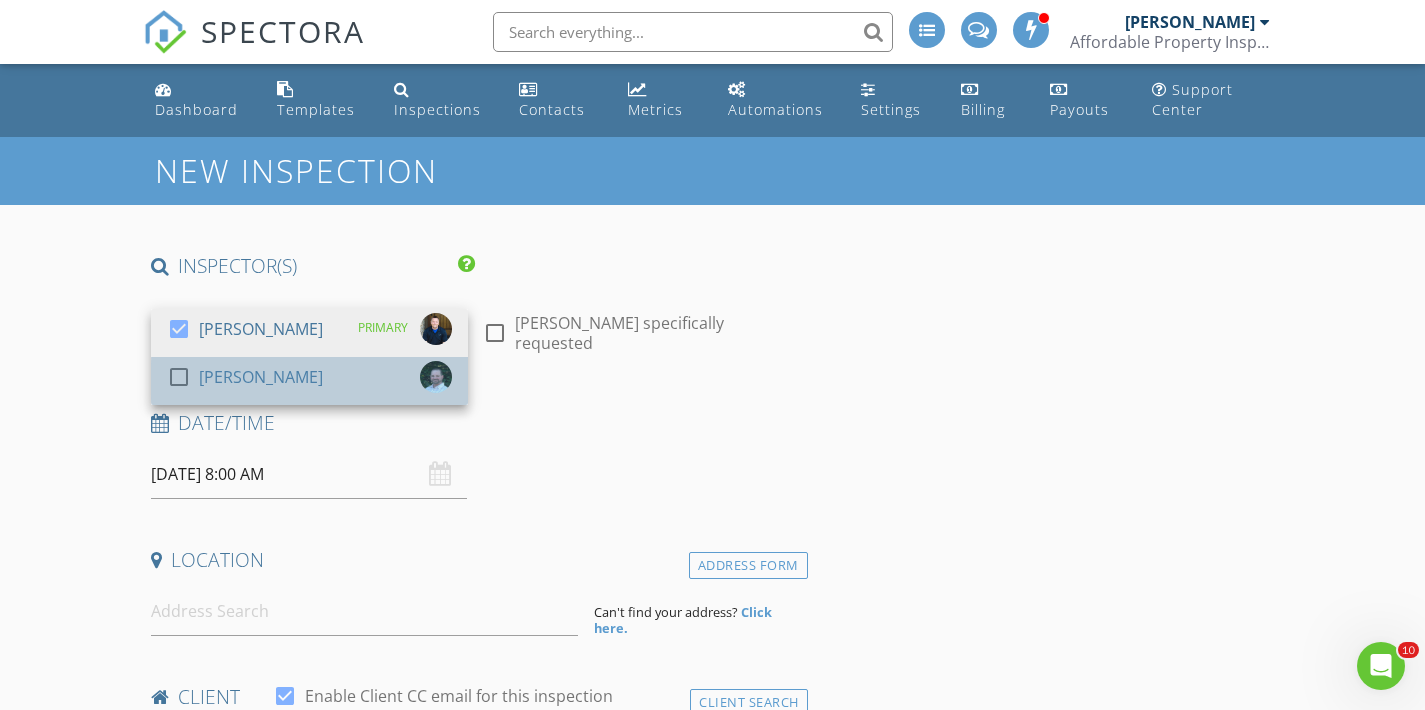 click on "[PERSON_NAME]" at bounding box center (261, 377) 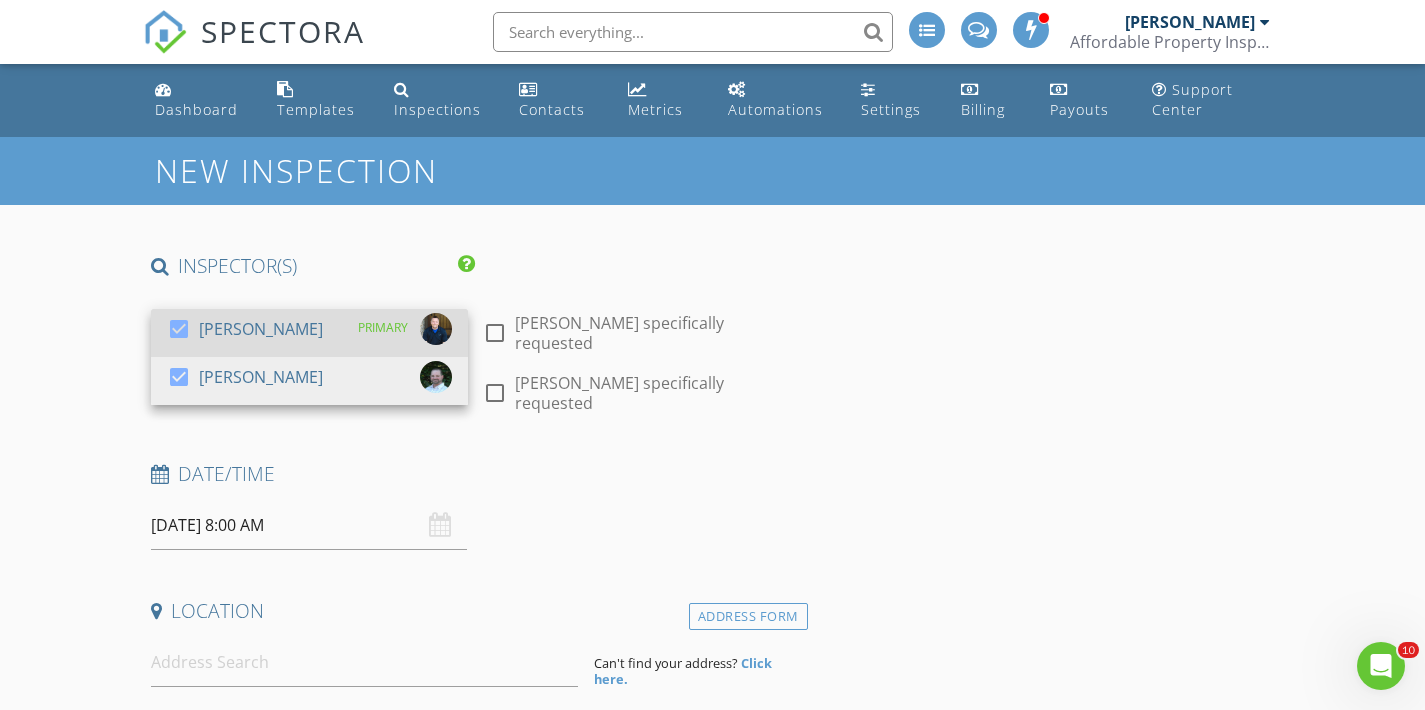 click on "[PERSON_NAME]" at bounding box center [261, 329] 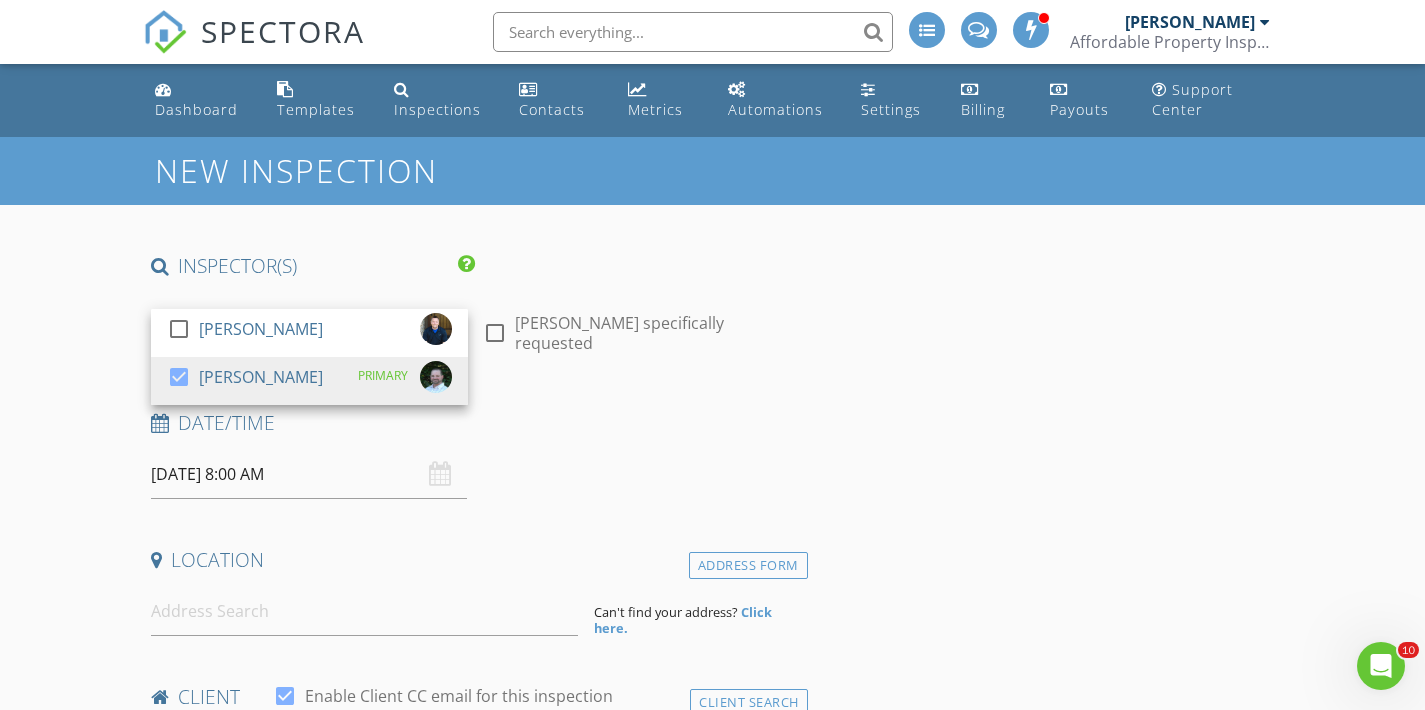 click on "New Inspection
INSPECTOR(S)
check_box_outline_blank   William McIntosh     check_box   Tim Shaw   PRIMARY   Tim Shaw arrow_drop_down   check_box_outline_blank Tim Shaw specifically requested
Date/Time
07/14/2025 8:00 AM
Location
Address Form       Can't find your address?   Click here.
client
check_box Enable Client CC email for this inspection   Client Search     check_box_outline_blank Client is a Company/Organization     First Name   Last Name   Email   CC Email   Phone         Tags         Notes   Private Notes
ADD ADDITIONAL client
SERVICES
check_box_outline_blank   Residential Inspection   Residential Inspection  check_box_outline_blank   Septic Inspection   Includes Well Inspection, Water Sample  check_box_outline_blank   Re-Inspection   check_box_outline_blank" at bounding box center (712, 1875) 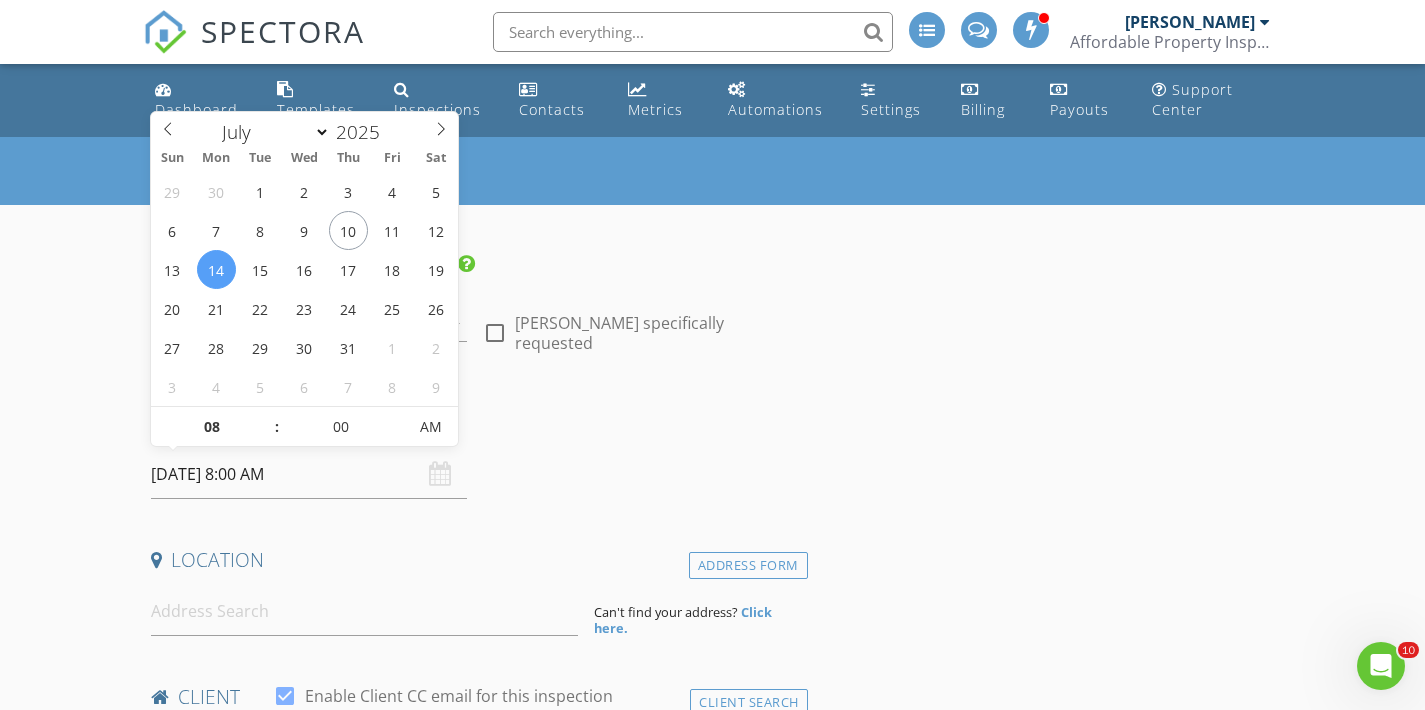 click on "07/14/2025 8:00 AM" at bounding box center (309, 474) 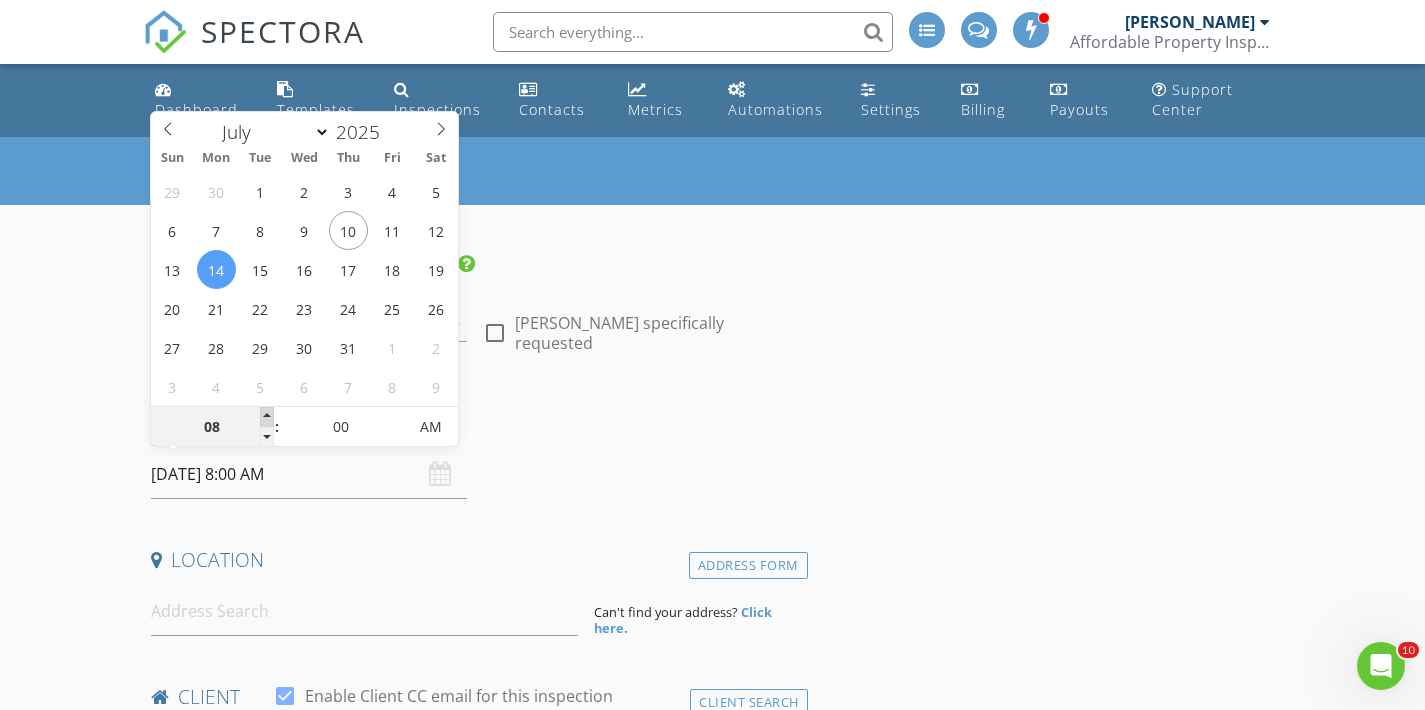 type on "09" 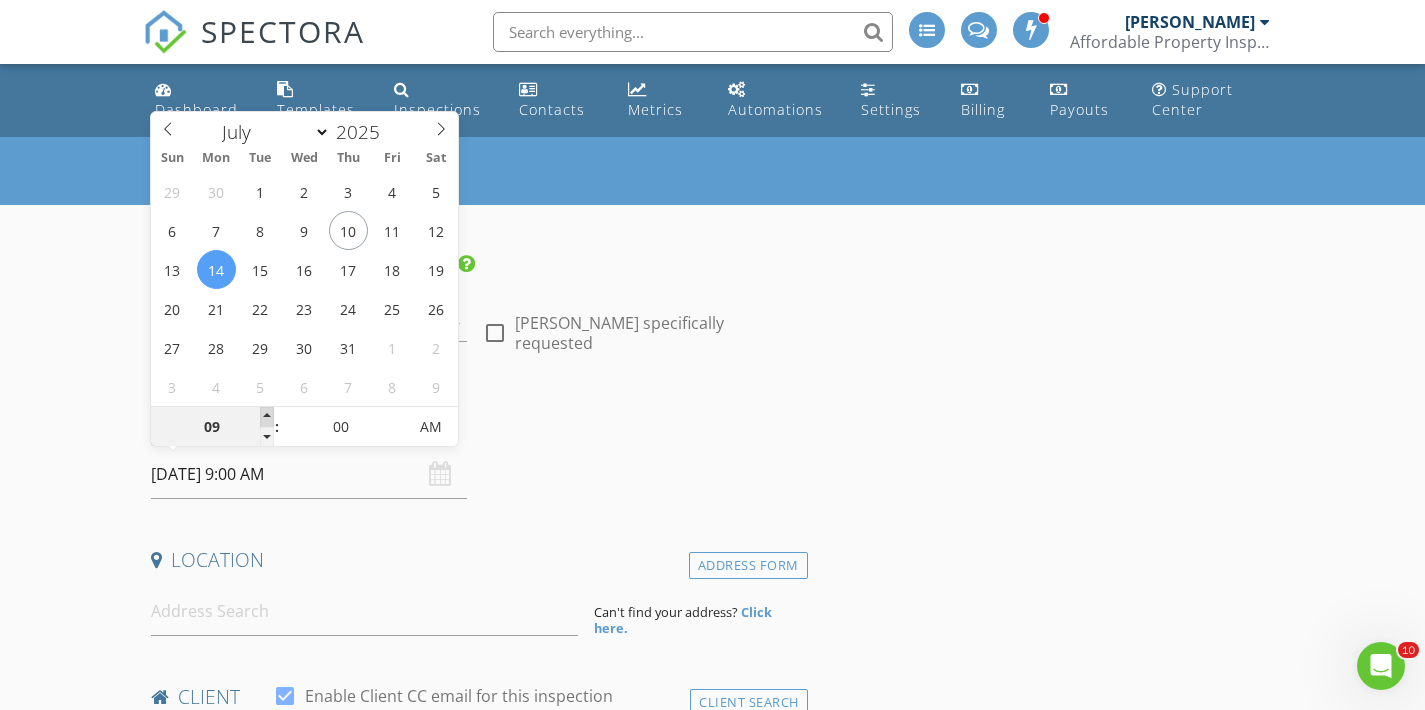click at bounding box center [267, 417] 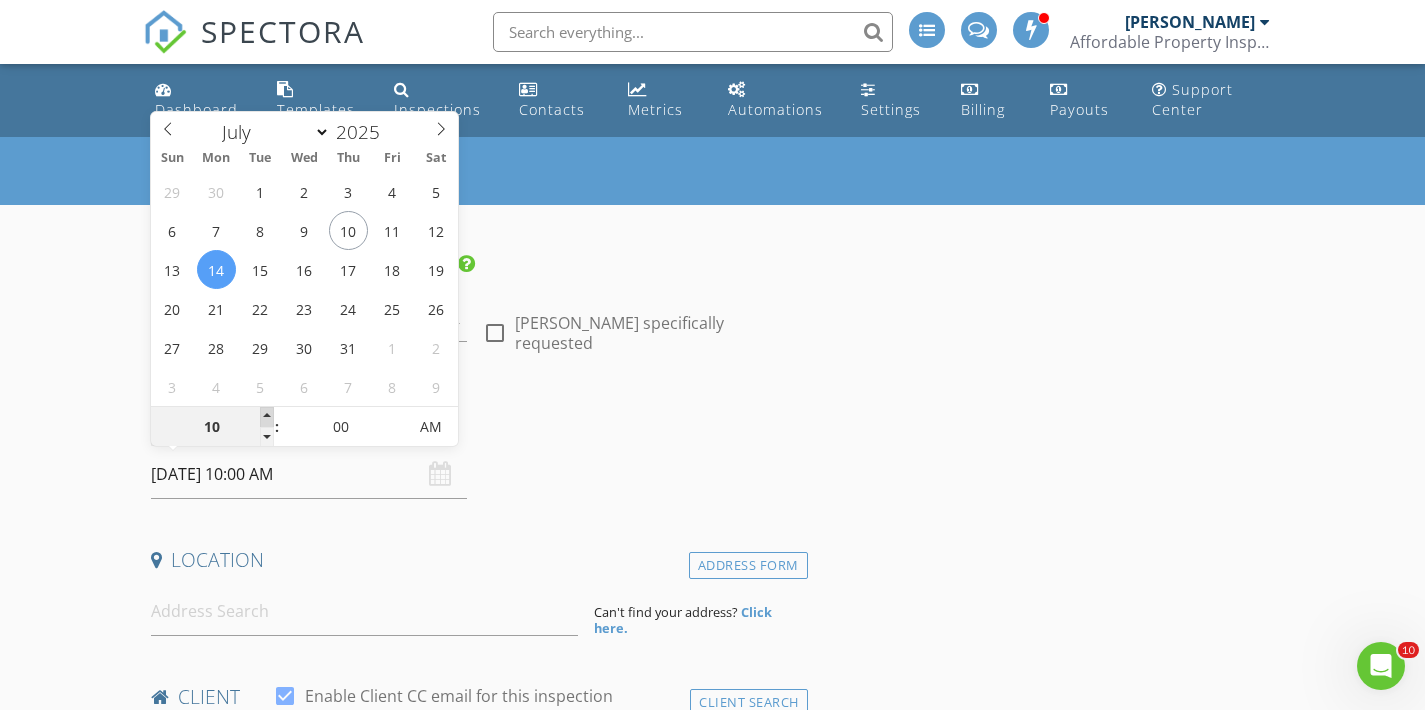 click at bounding box center (267, 417) 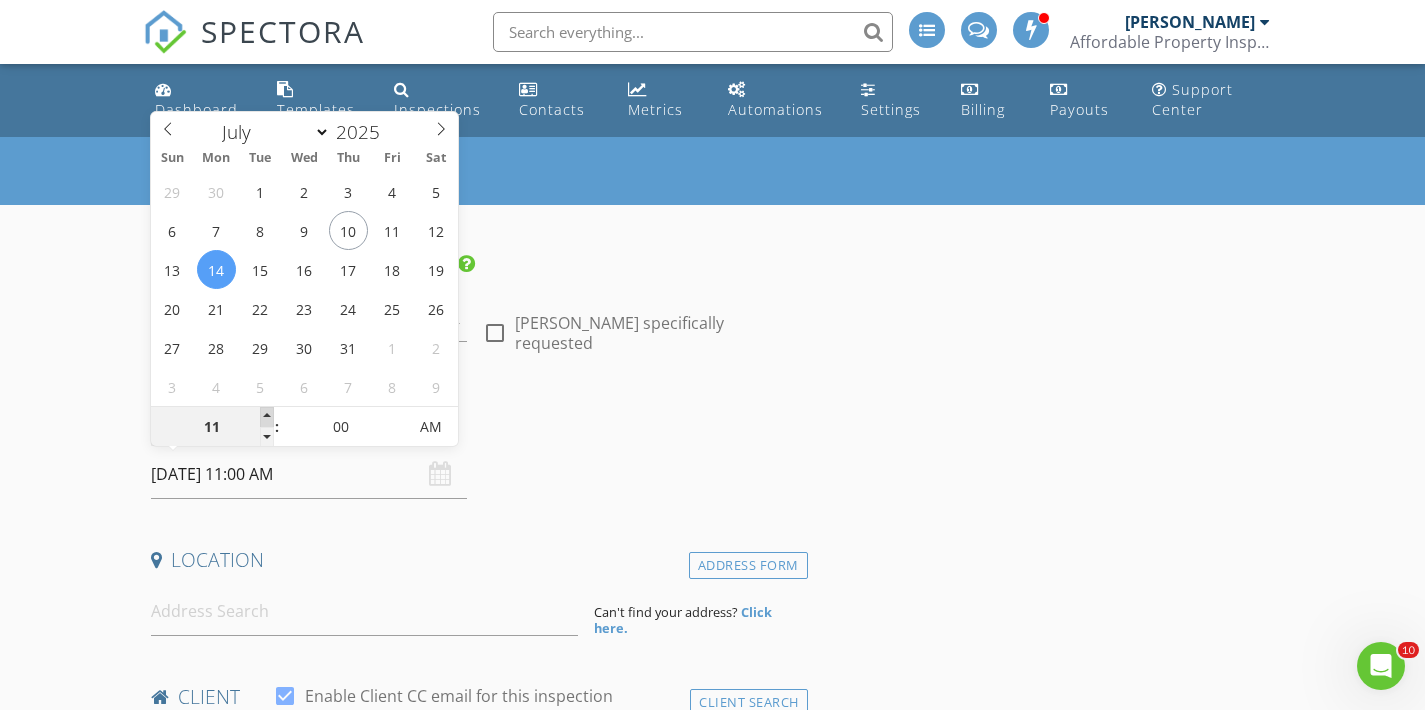click at bounding box center [267, 417] 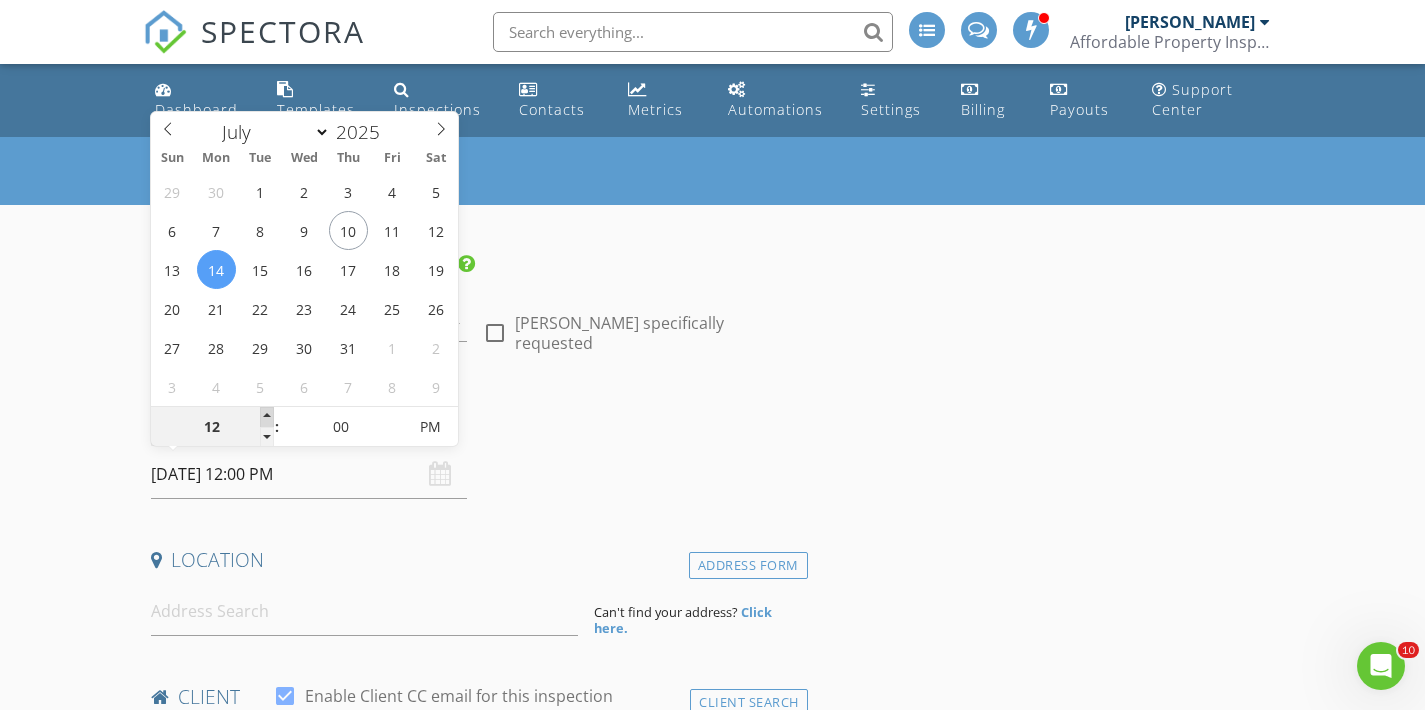 click at bounding box center (267, 417) 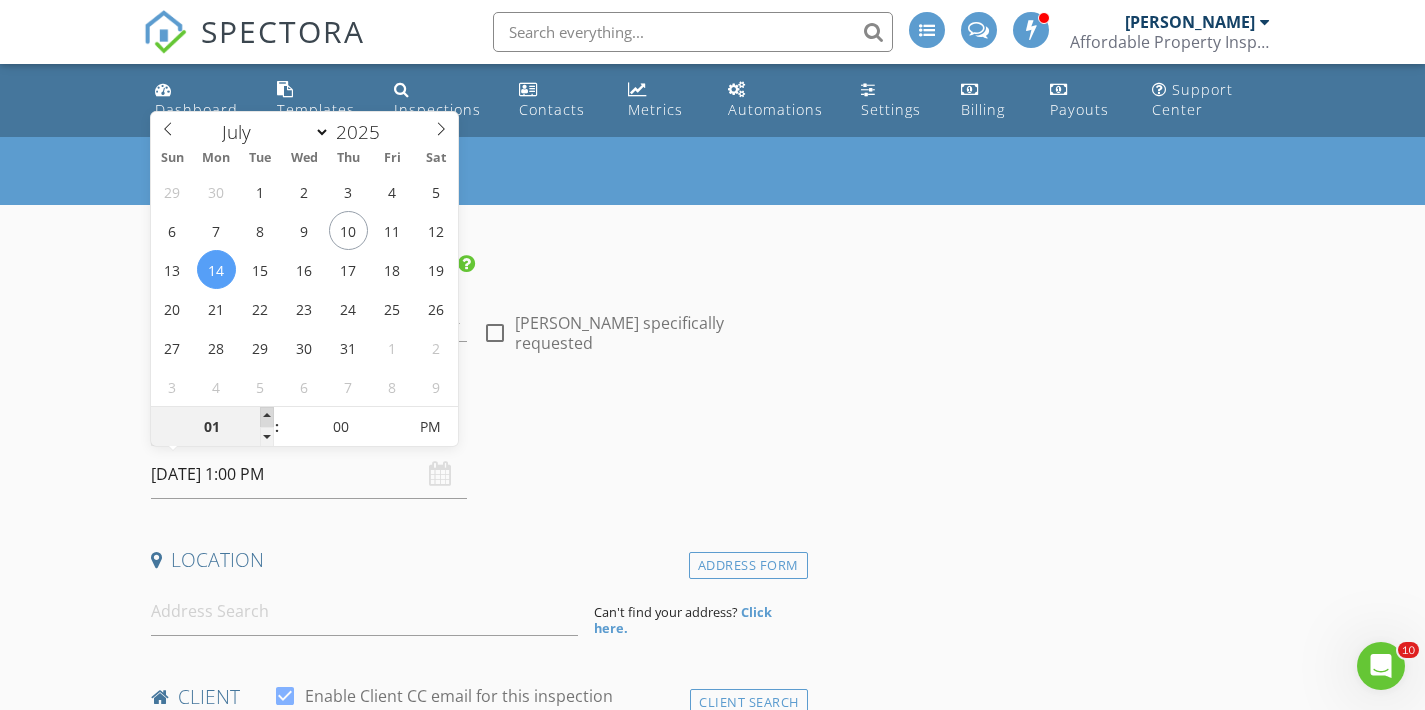 click at bounding box center (267, 417) 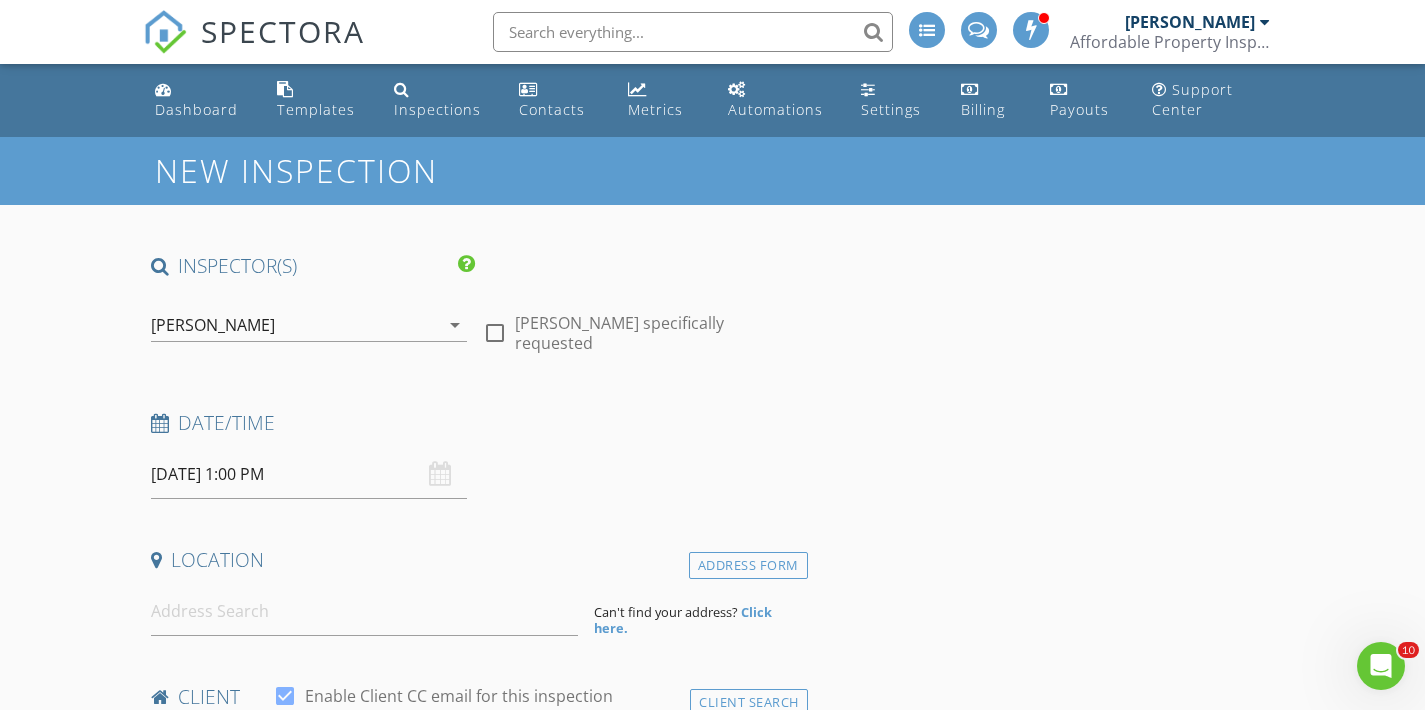 click on "New Inspection
INSPECTOR(S)
check_box_outline_blank   William McIntosh     check_box   Tim Shaw   PRIMARY   Tim Shaw arrow_drop_down   check_box_outline_blank Tim Shaw specifically requested
Date/Time
07/14/2025 1:00 PM
Location
Address Form       Can't find your address?   Click here.
client
check_box Enable Client CC email for this inspection   Client Search     check_box_outline_blank Client is a Company/Organization     First Name   Last Name   Email   CC Email   Phone         Tags         Notes   Private Notes
ADD ADDITIONAL client
SERVICES
check_box_outline_blank   Residential Inspection   Residential Inspection  check_box_outline_blank   Septic Inspection   Includes Well Inspection, Water Sample  check_box_outline_blank   Re-Inspection   check_box_outline_blank" at bounding box center (712, 1875) 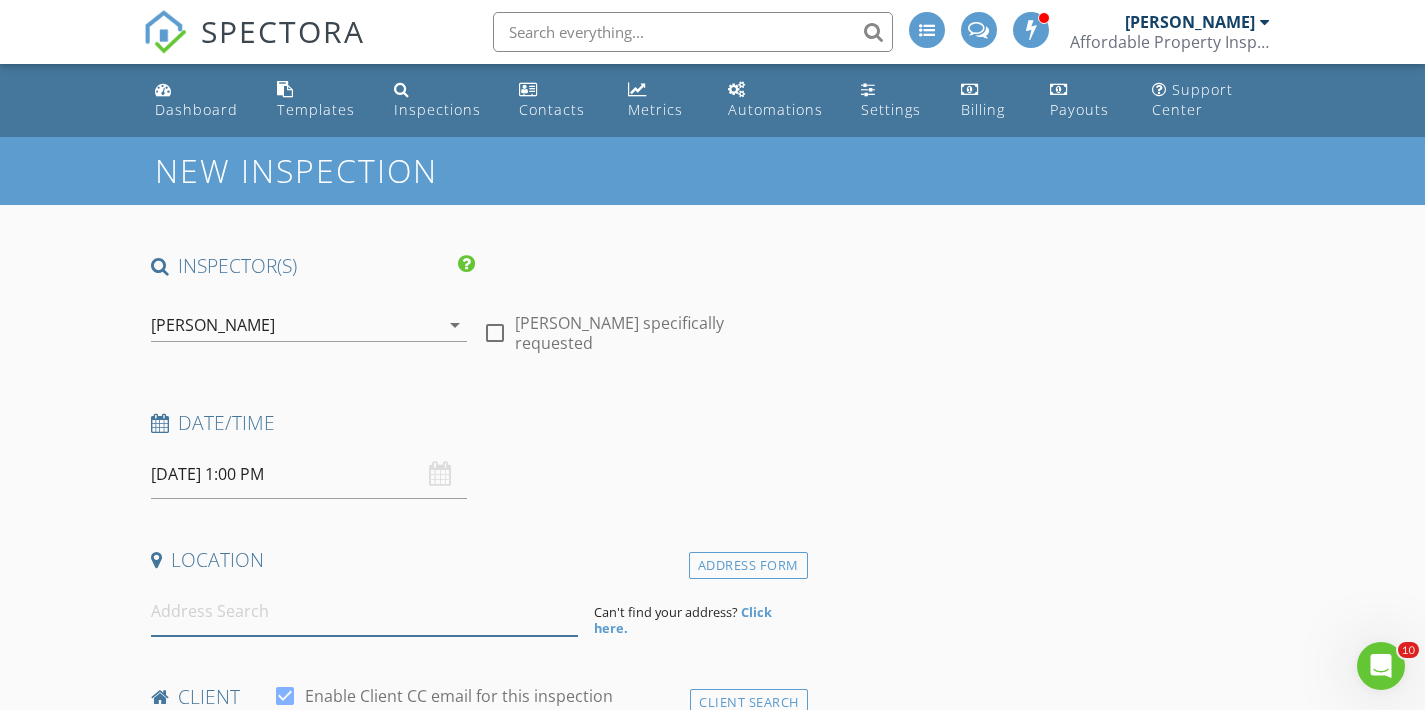 click at bounding box center [364, 611] 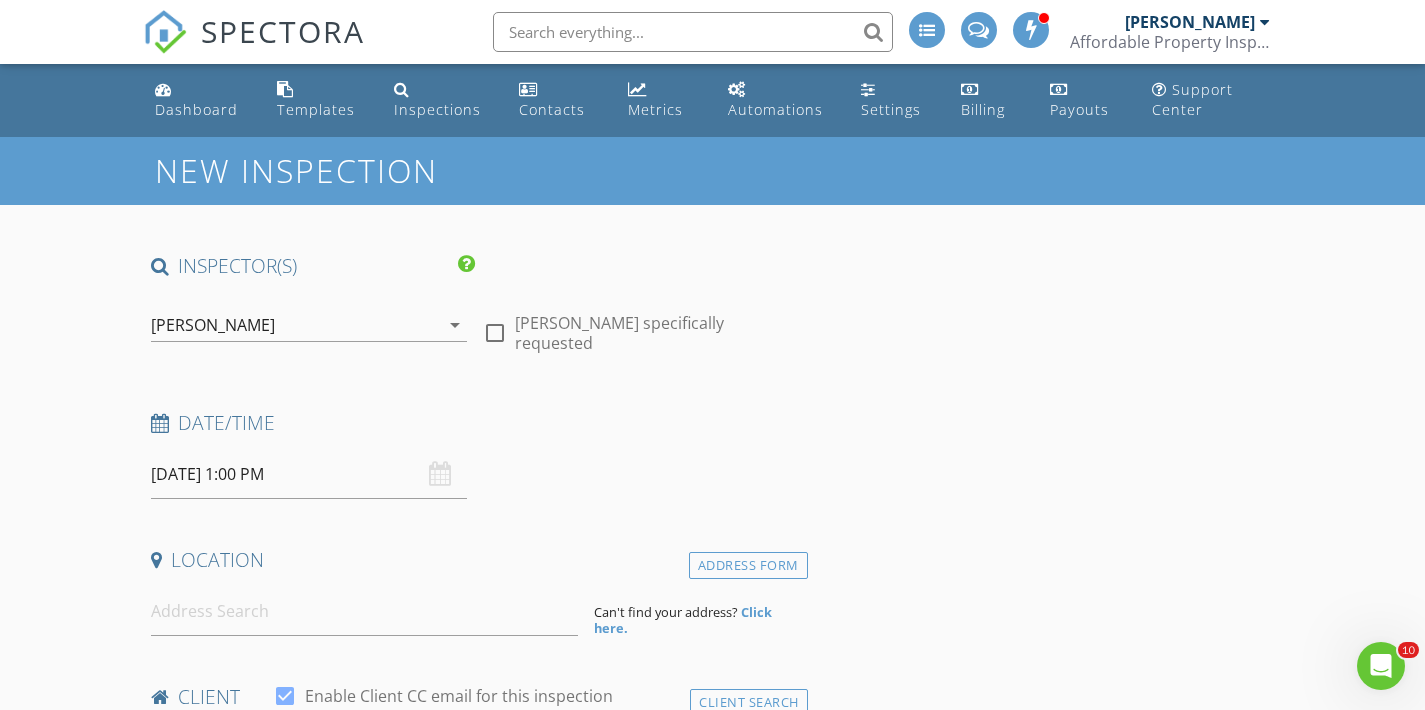 click on "[PERSON_NAME]" at bounding box center (213, 325) 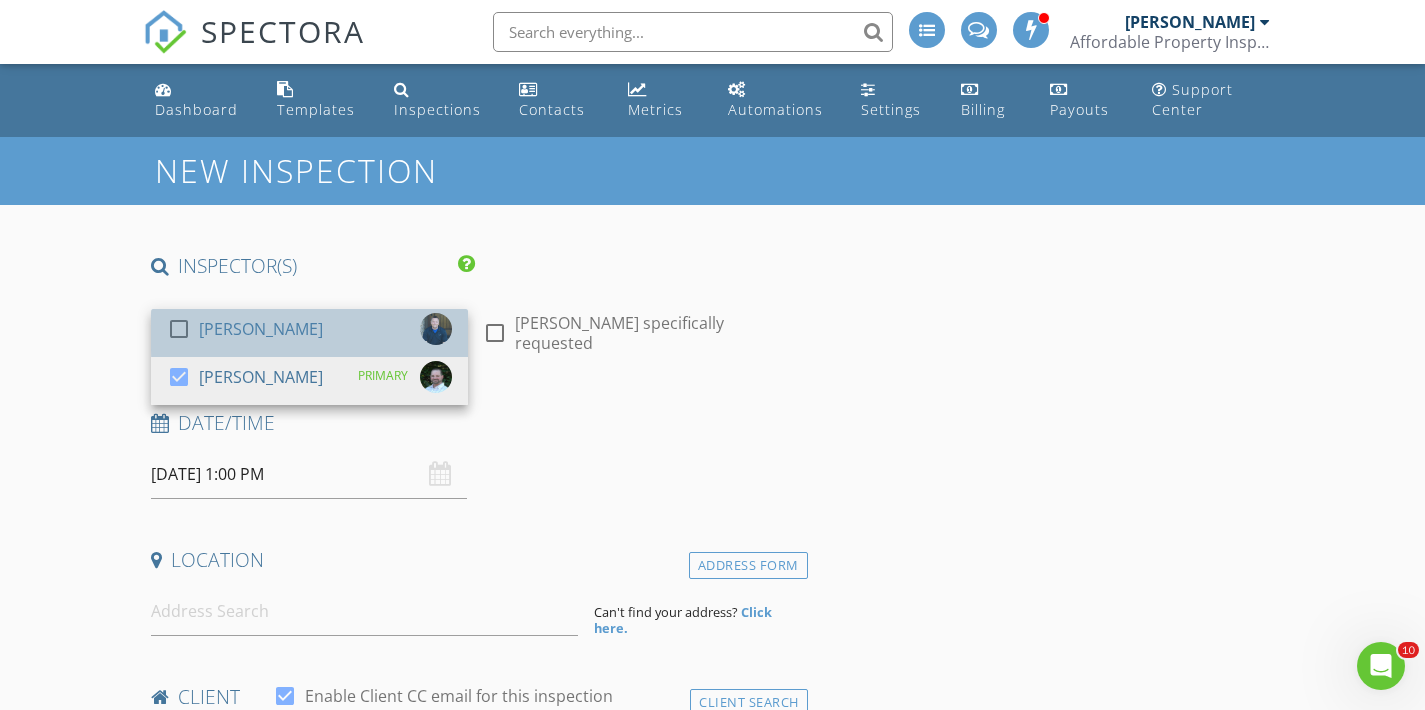 click on "[PERSON_NAME]" at bounding box center [261, 329] 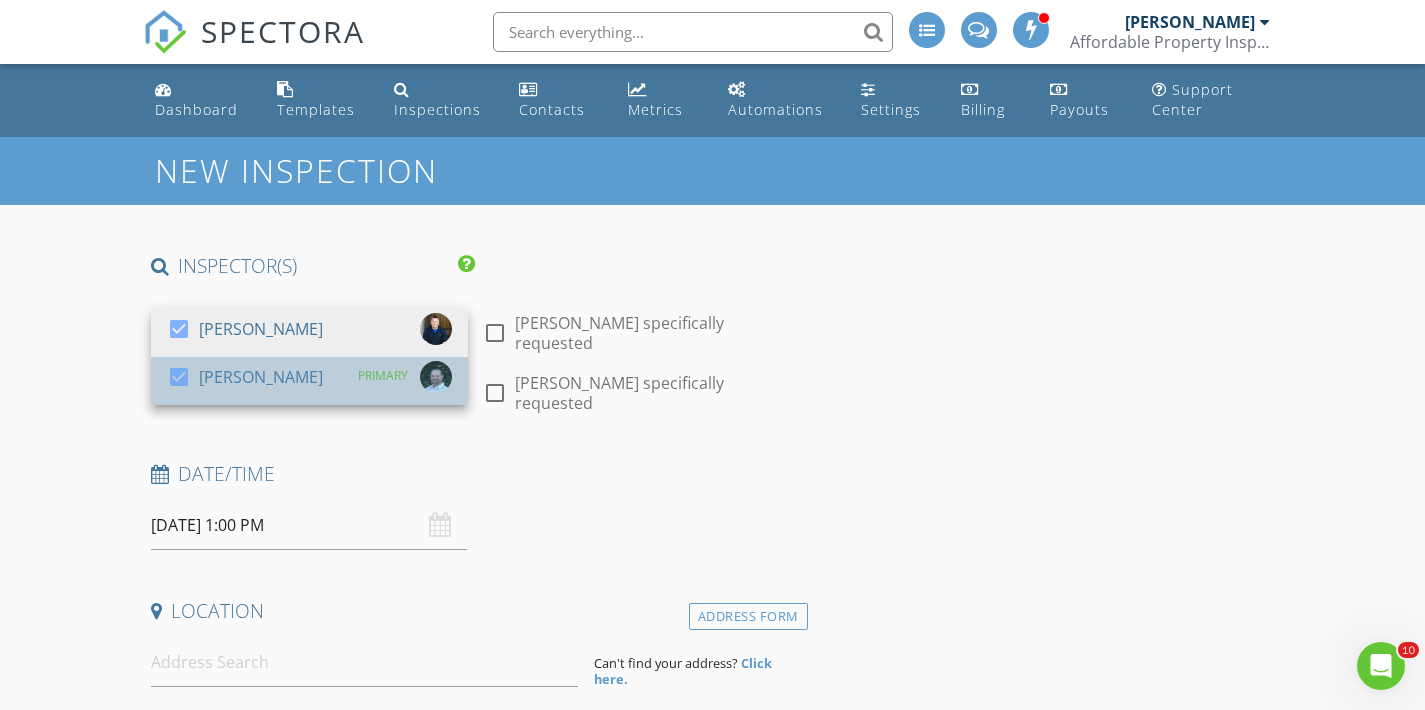 click on "[PERSON_NAME]" at bounding box center (261, 377) 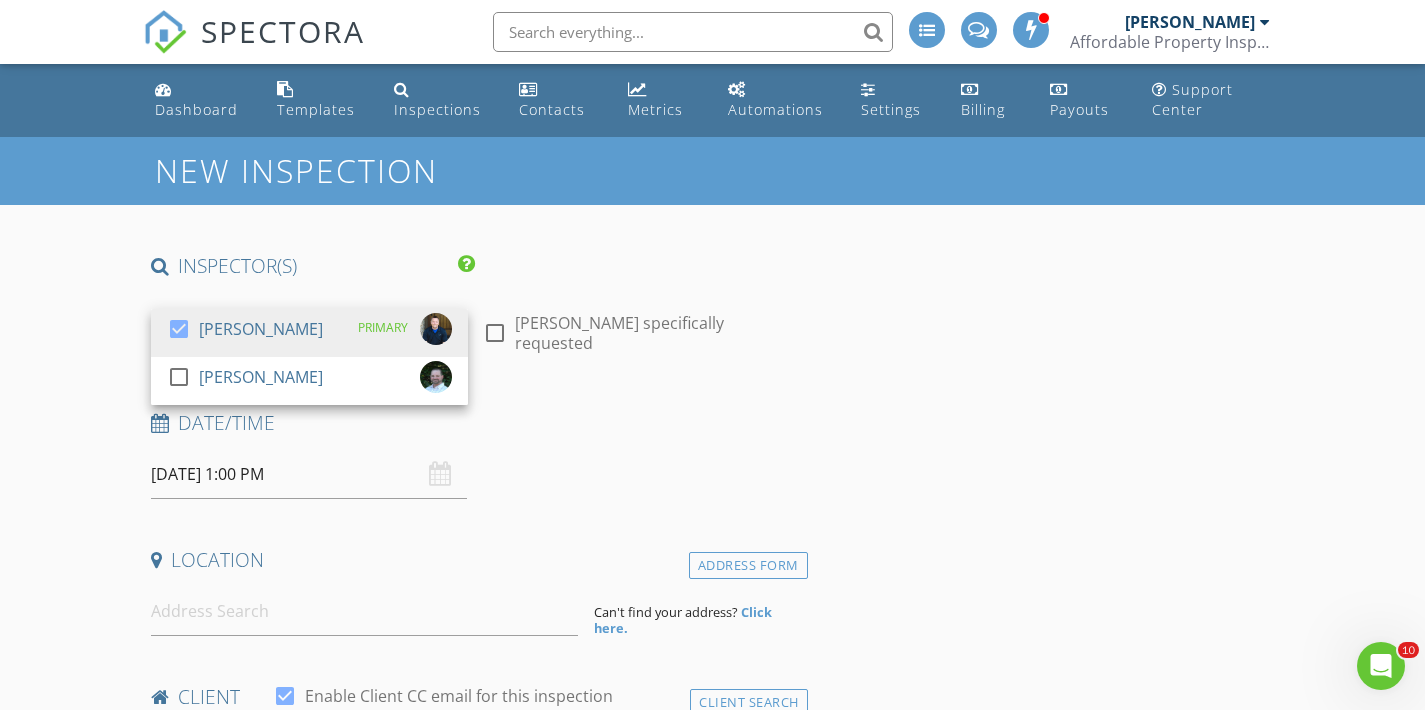 click on "New Inspection
INSPECTOR(S)
check_box   William McIntosh   PRIMARY   check_box_outline_blank   Tim Shaw     William McIntosh arrow_drop_down   check_box_outline_blank William McIntosh specifically requested
Date/Time
07/14/2025 1:00 PM
Location
Address Form       Can't find your address?   Click here.
client
check_box Enable Client CC email for this inspection   Client Search     check_box_outline_blank Client is a Company/Organization     First Name   Last Name   Email   CC Email   Phone         Tags         Notes   Private Notes
ADD ADDITIONAL client
SERVICES
check_box_outline_blank   Residential Inspection   Residential Inspection  check_box_outline_blank   Septic Inspection   Includes Well Inspection, Water Sample  check_box_outline_blank   Re-Inspection" at bounding box center (712, 1875) 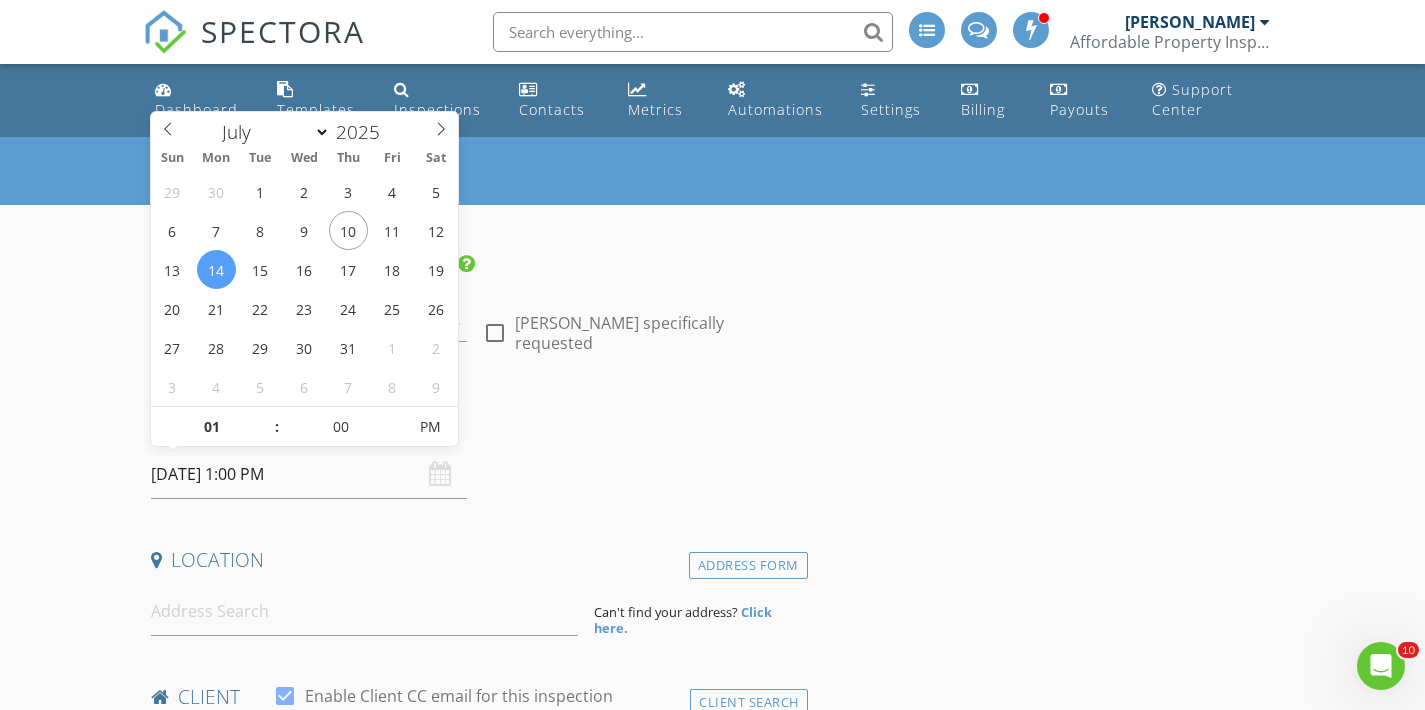 click on "07/14/2025 1:00 PM" at bounding box center (309, 474) 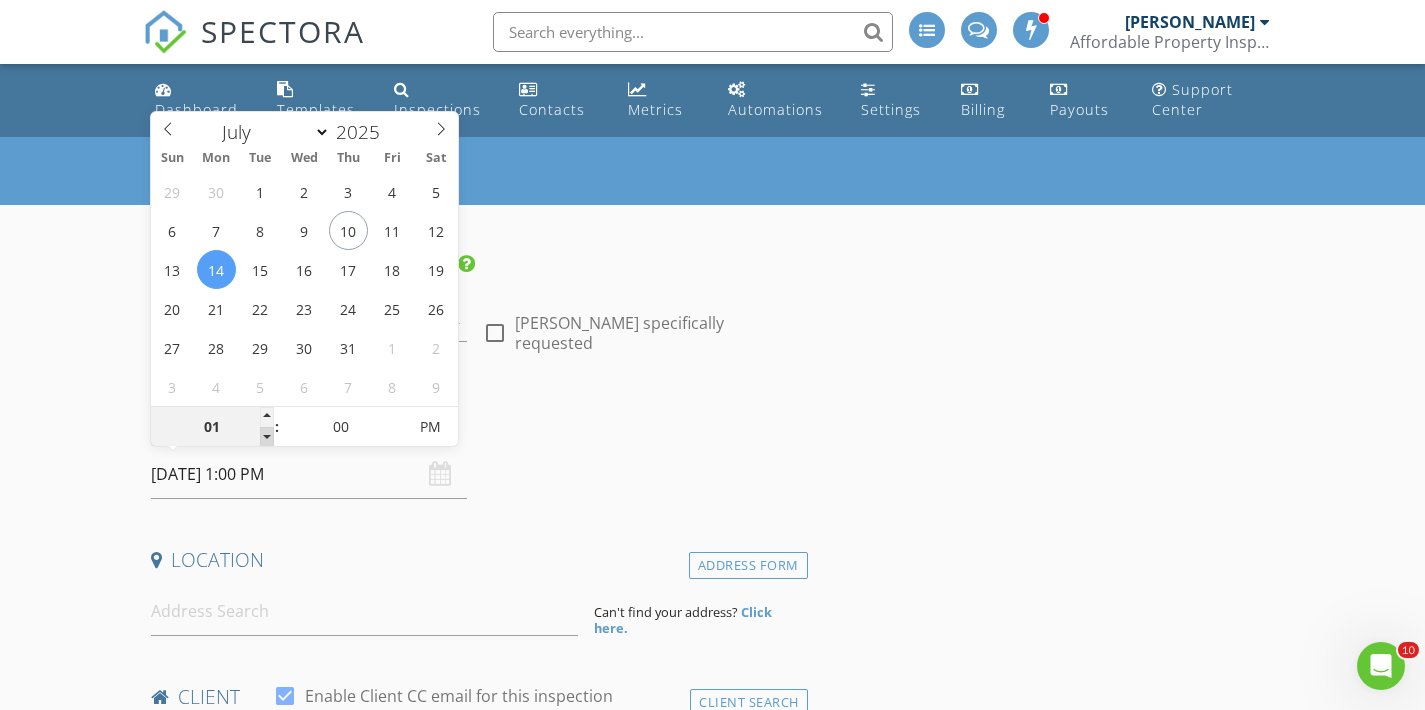 type on "12" 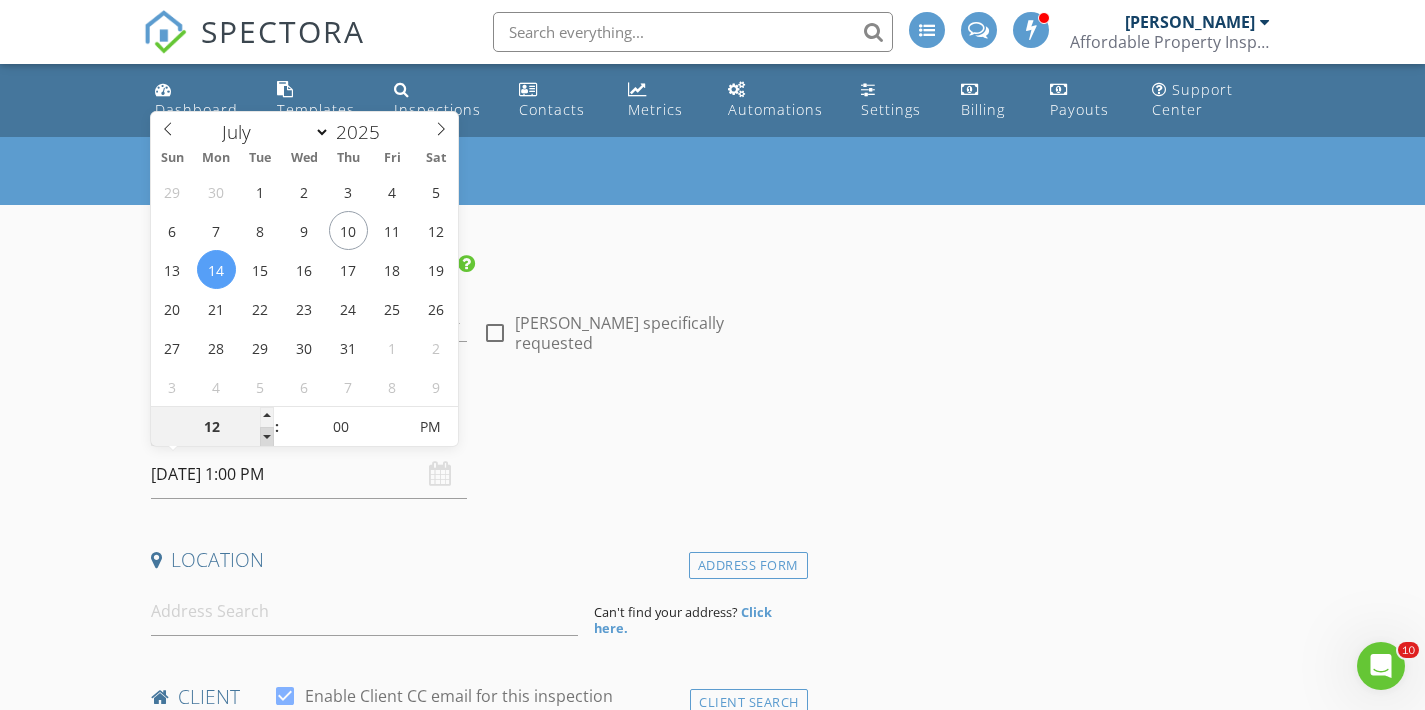 type on "07/14/2025 12:00 PM" 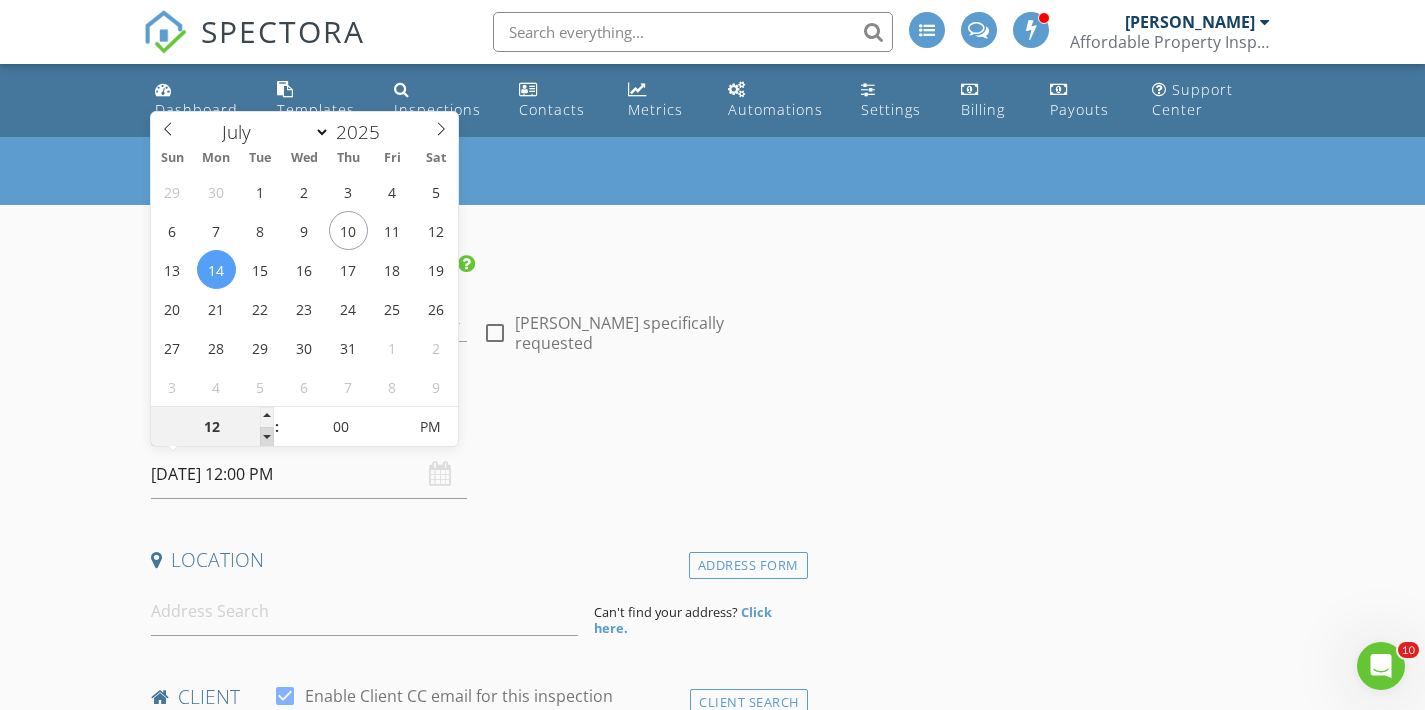 click at bounding box center [267, 437] 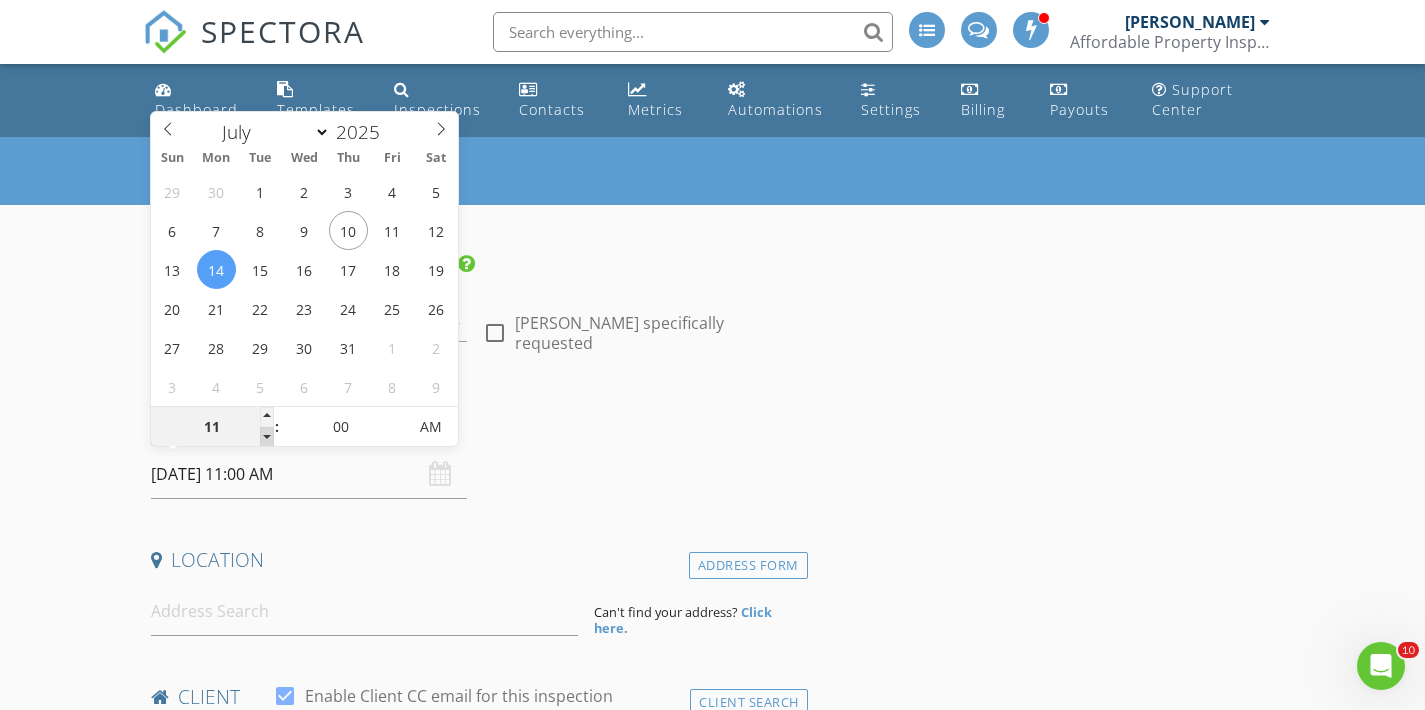 click at bounding box center [267, 437] 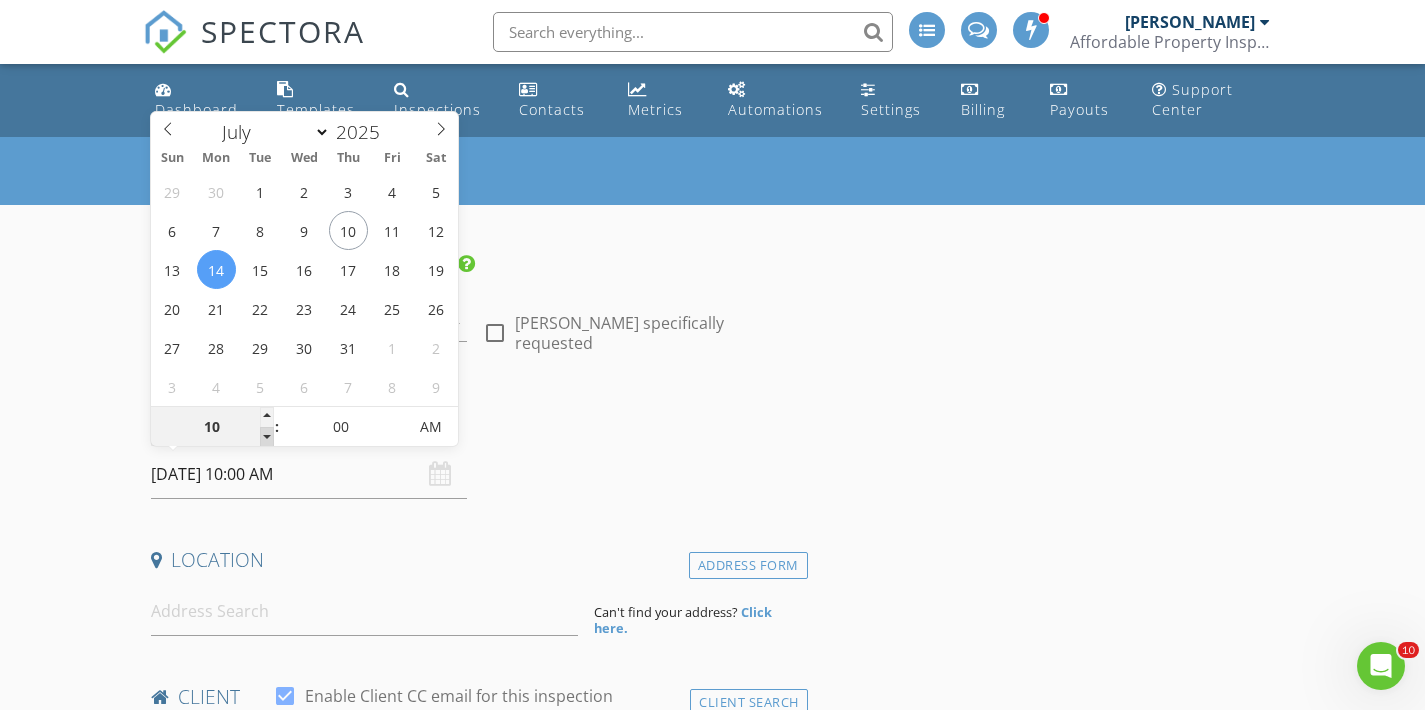 click at bounding box center [267, 437] 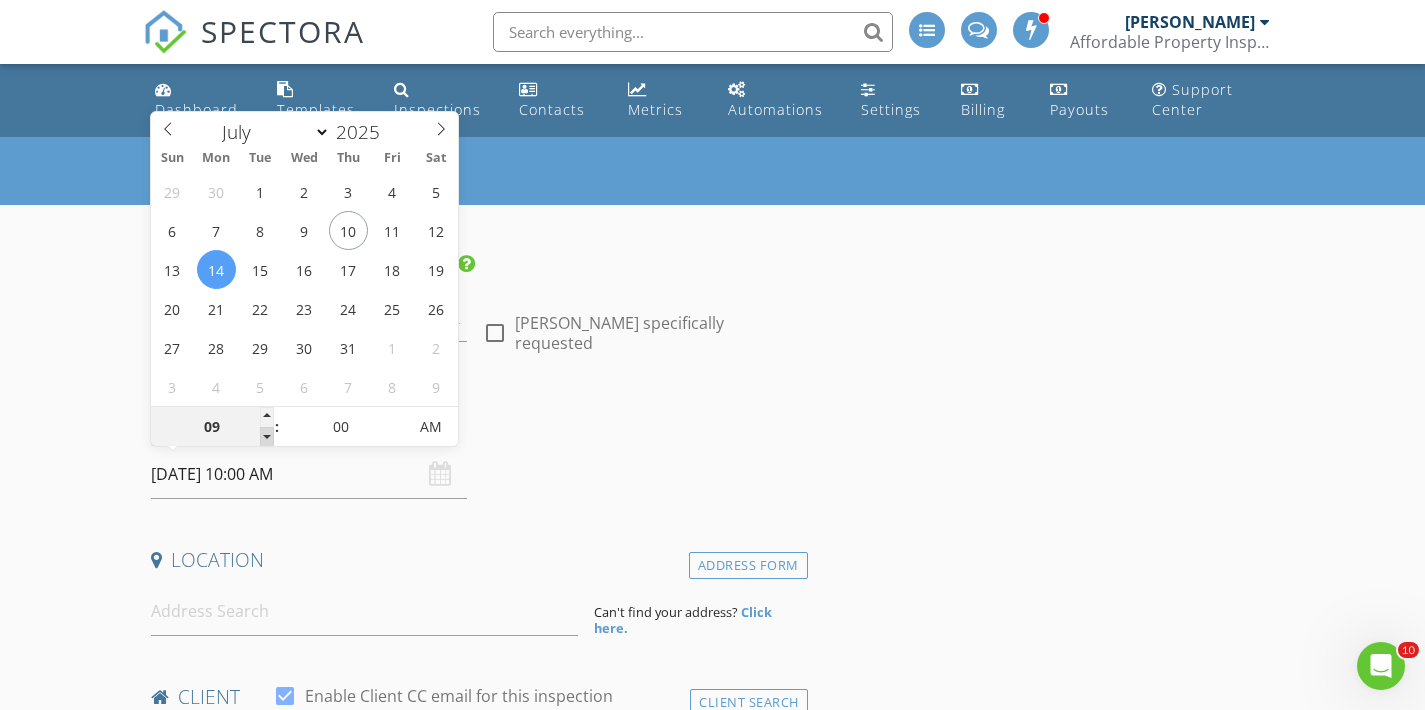 type on "07/14/2025 9:00 AM" 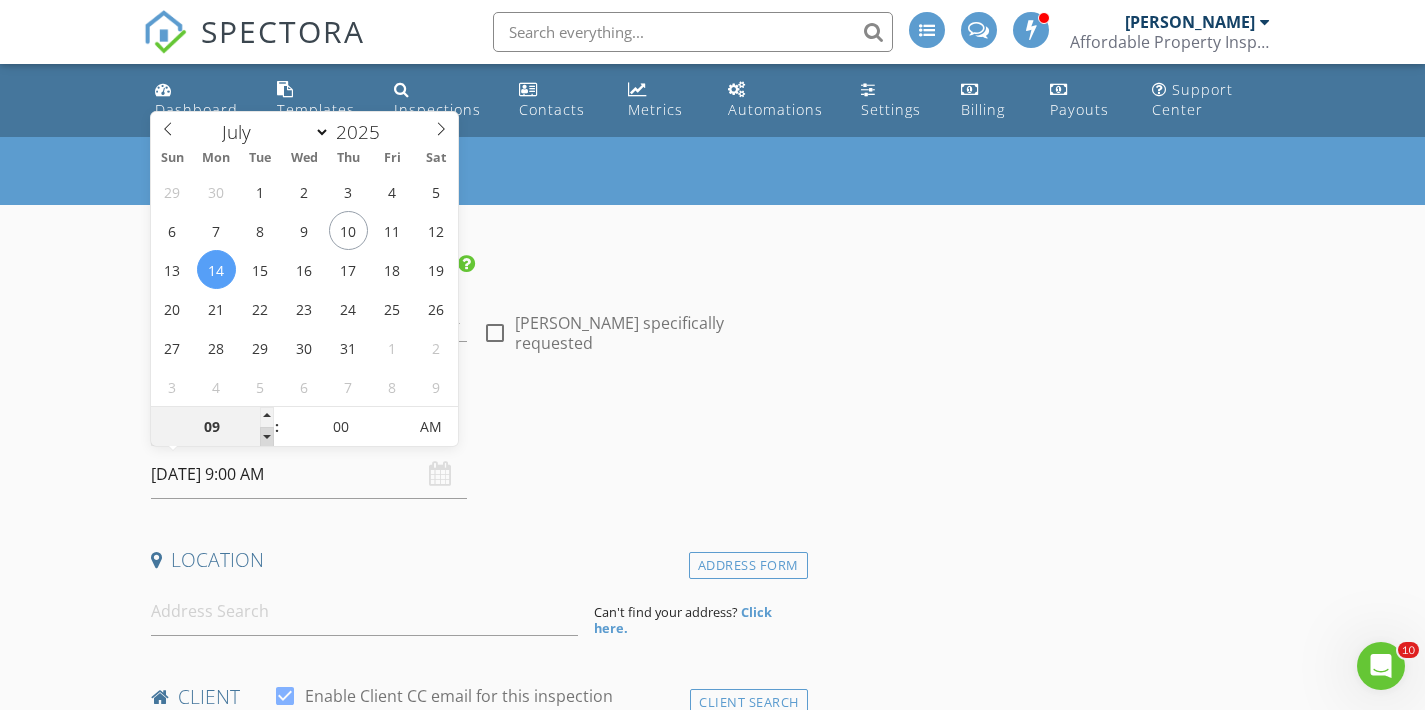 click at bounding box center [267, 437] 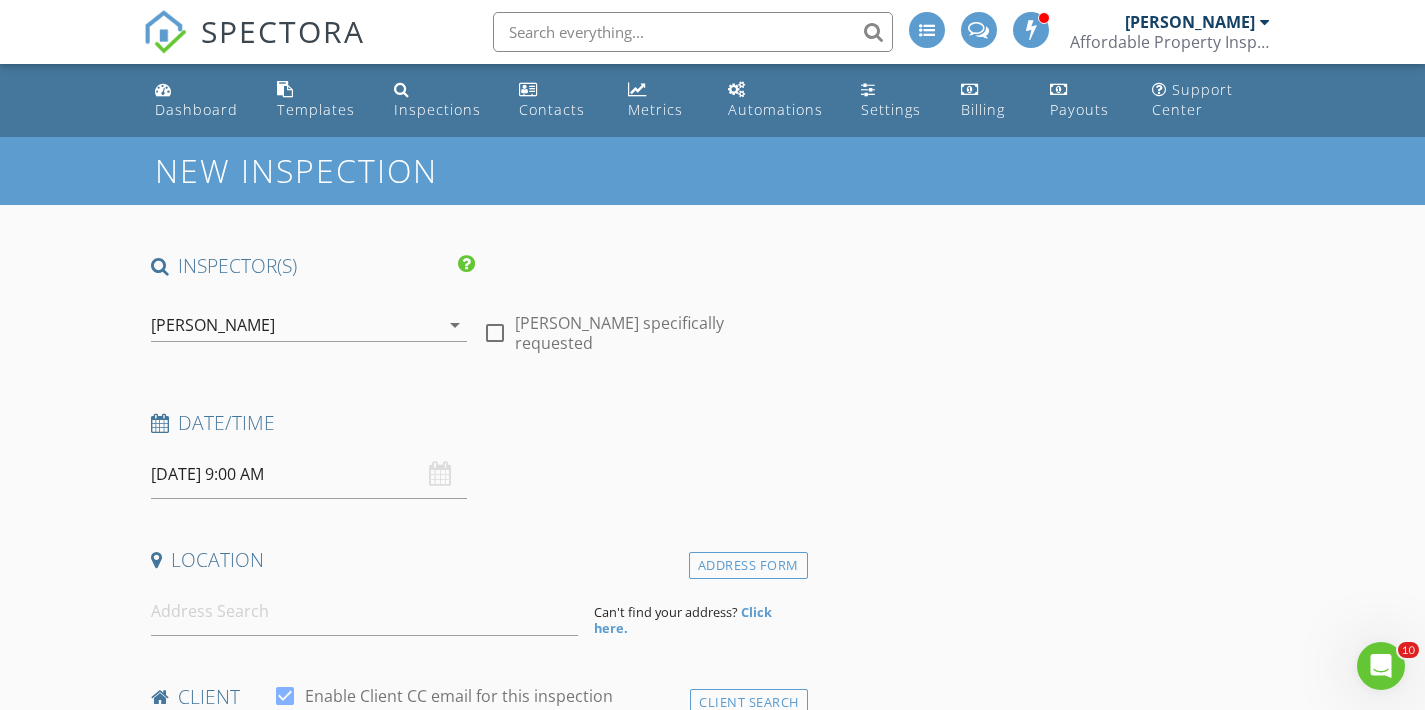 click on "New Inspection
INSPECTOR(S)
check_box   William McIntosh   PRIMARY   check_box_outline_blank   Tim Shaw     William McIntosh arrow_drop_down   check_box_outline_blank William McIntosh specifically requested
Date/Time
07/14/2025 9:00 AM
Location
Address Form       Can't find your address?   Click here.
client
check_box Enable Client CC email for this inspection   Client Search     check_box_outline_blank Client is a Company/Organization     First Name   Last Name   Email   CC Email   Phone         Tags         Notes   Private Notes
ADD ADDITIONAL client
SERVICES
check_box_outline_blank   Residential Inspection   Residential Inspection  check_box_outline_blank   Septic Inspection   Includes Well Inspection, Water Sample  check_box_outline_blank   Re-Inspection" at bounding box center (712, 1875) 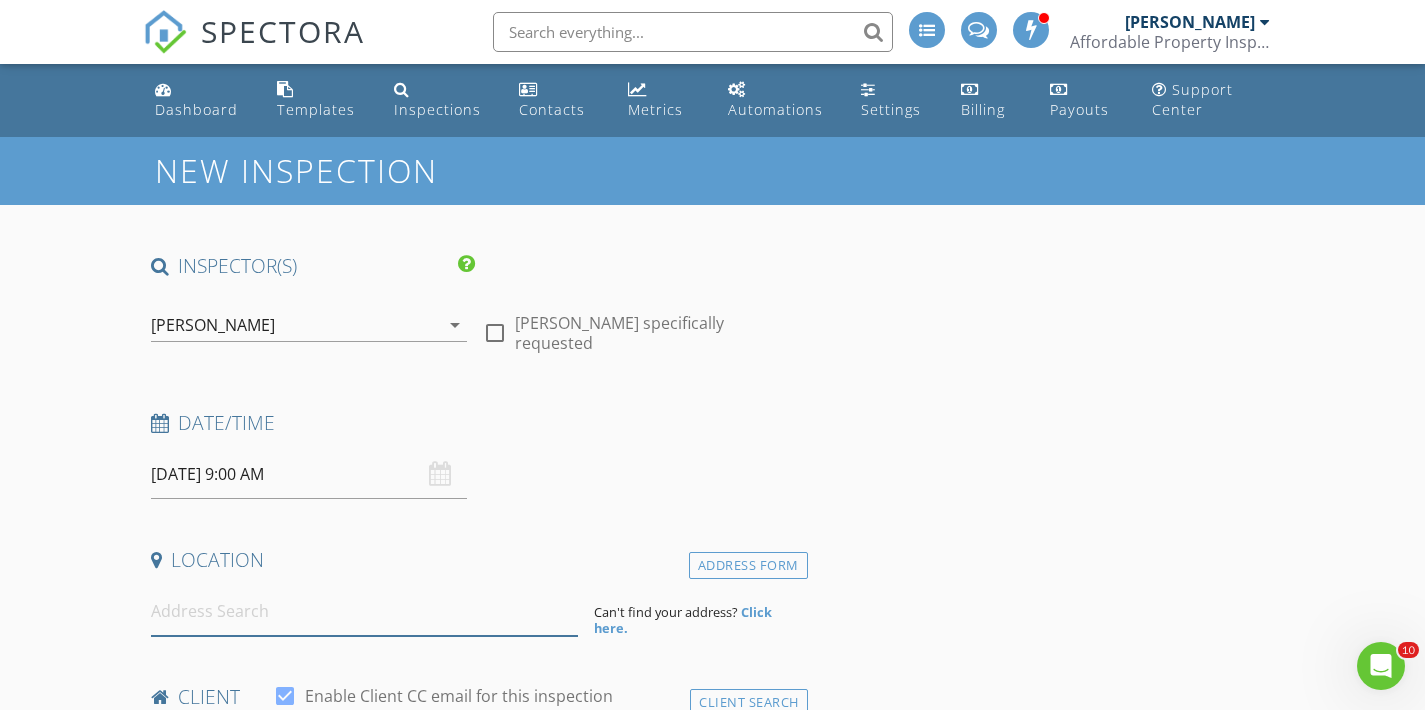 click at bounding box center (364, 611) 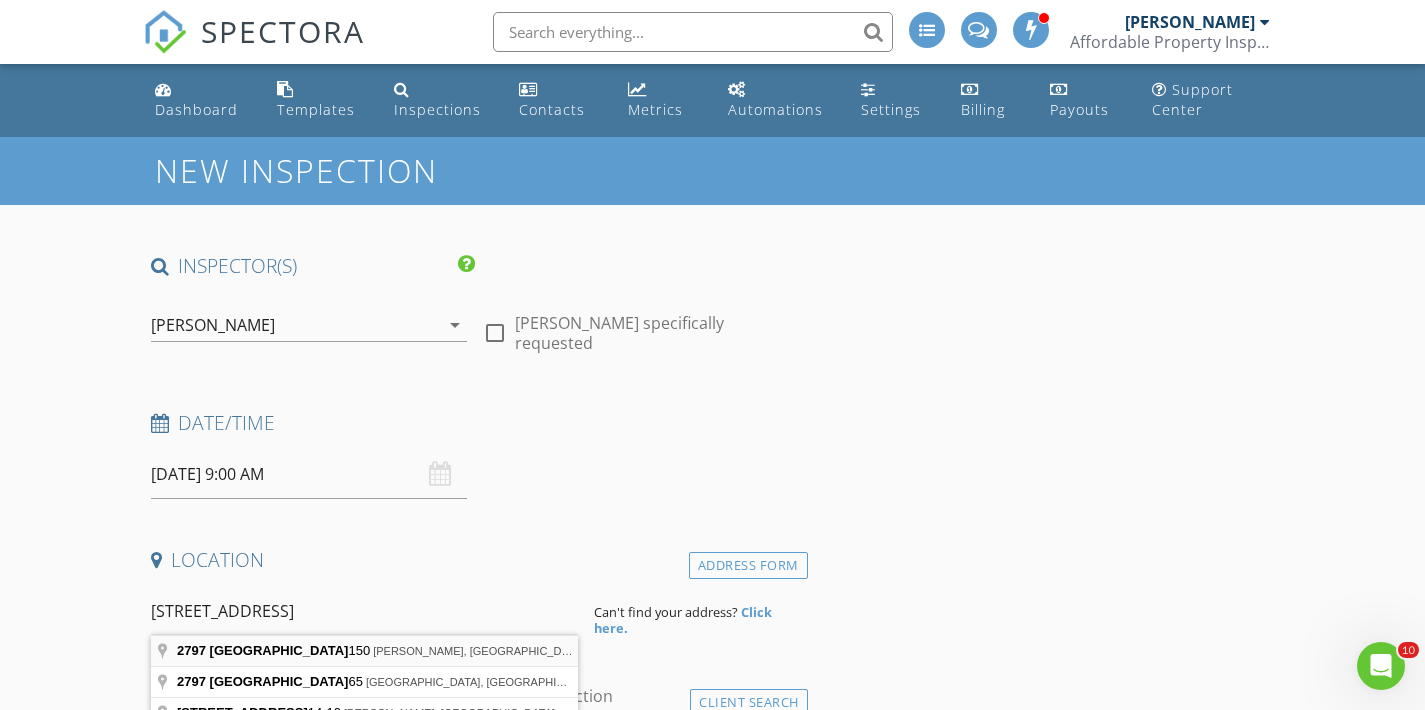 type on "2797 County Road 150, Brixey, MO, USA" 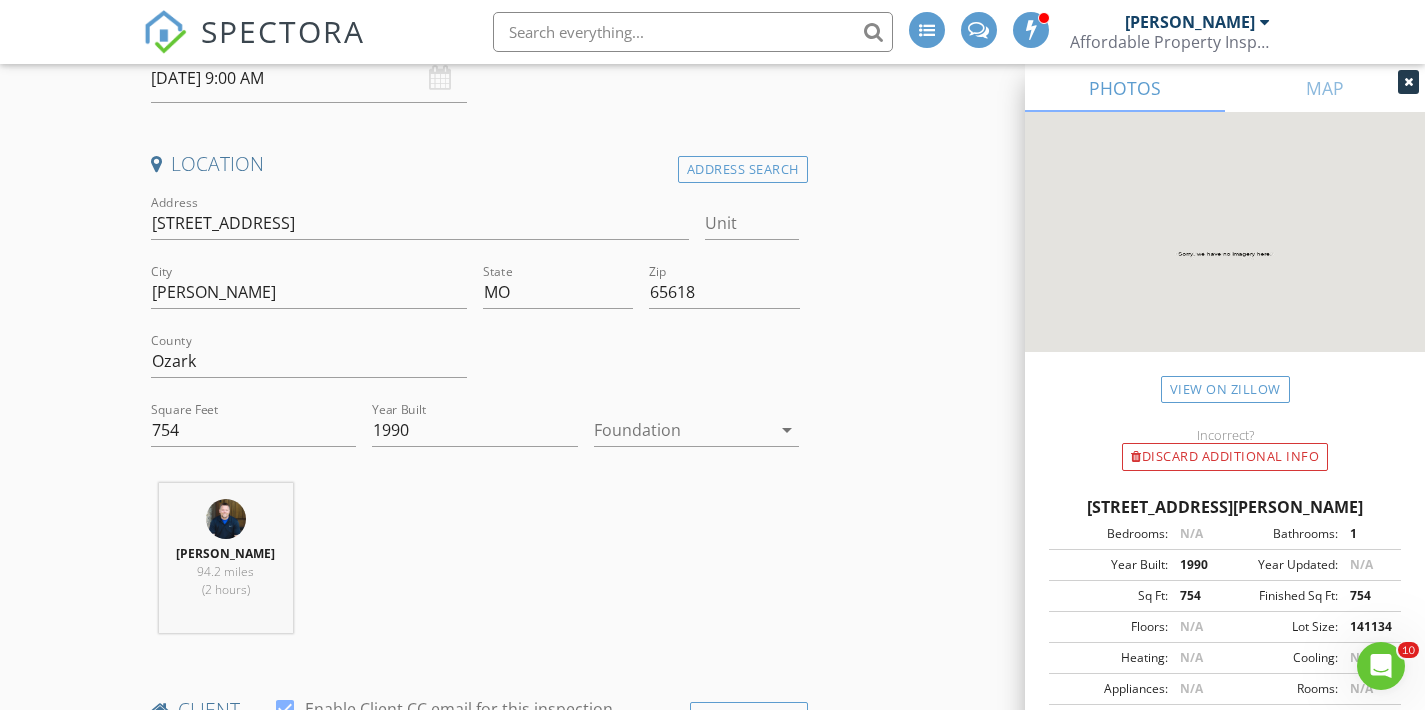 scroll, scrollTop: 398, scrollLeft: 0, axis: vertical 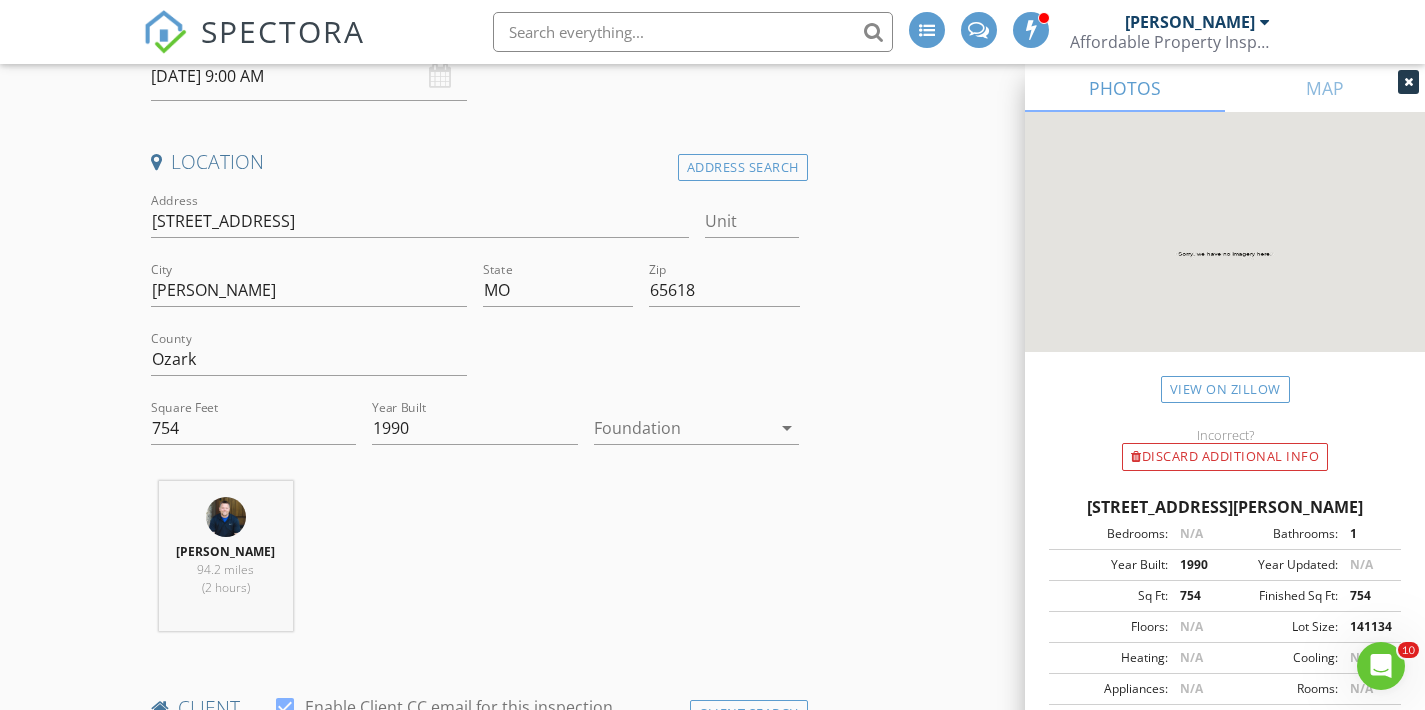 click on "Square Feet 754" at bounding box center (254, 438) 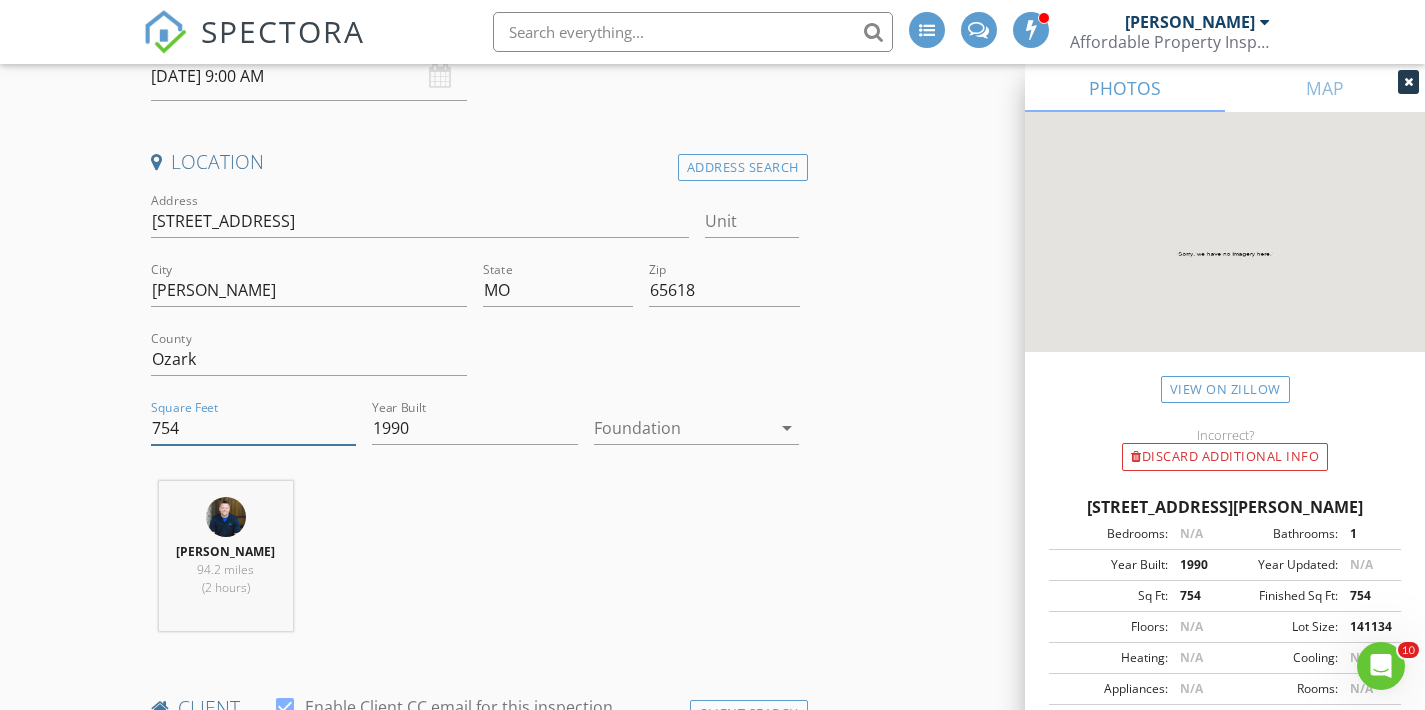 click on "754" at bounding box center (254, 428) 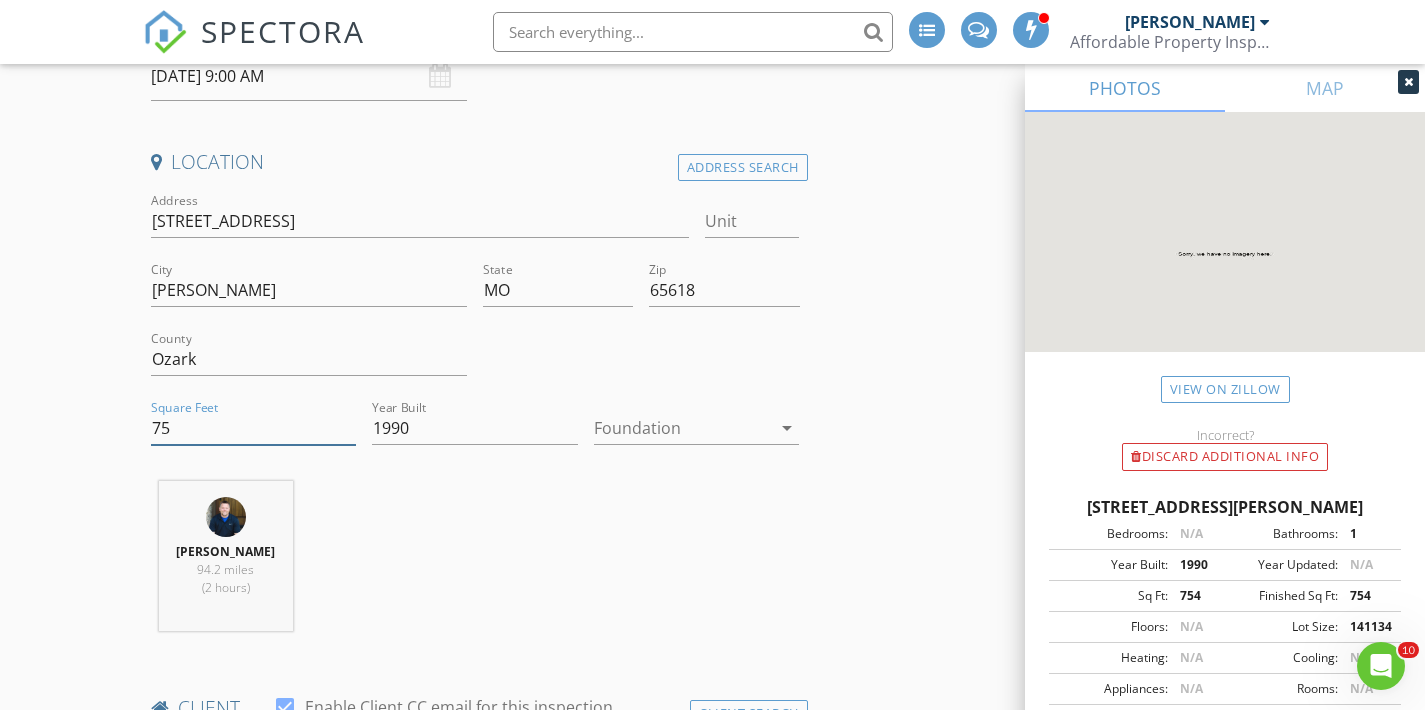type on "7" 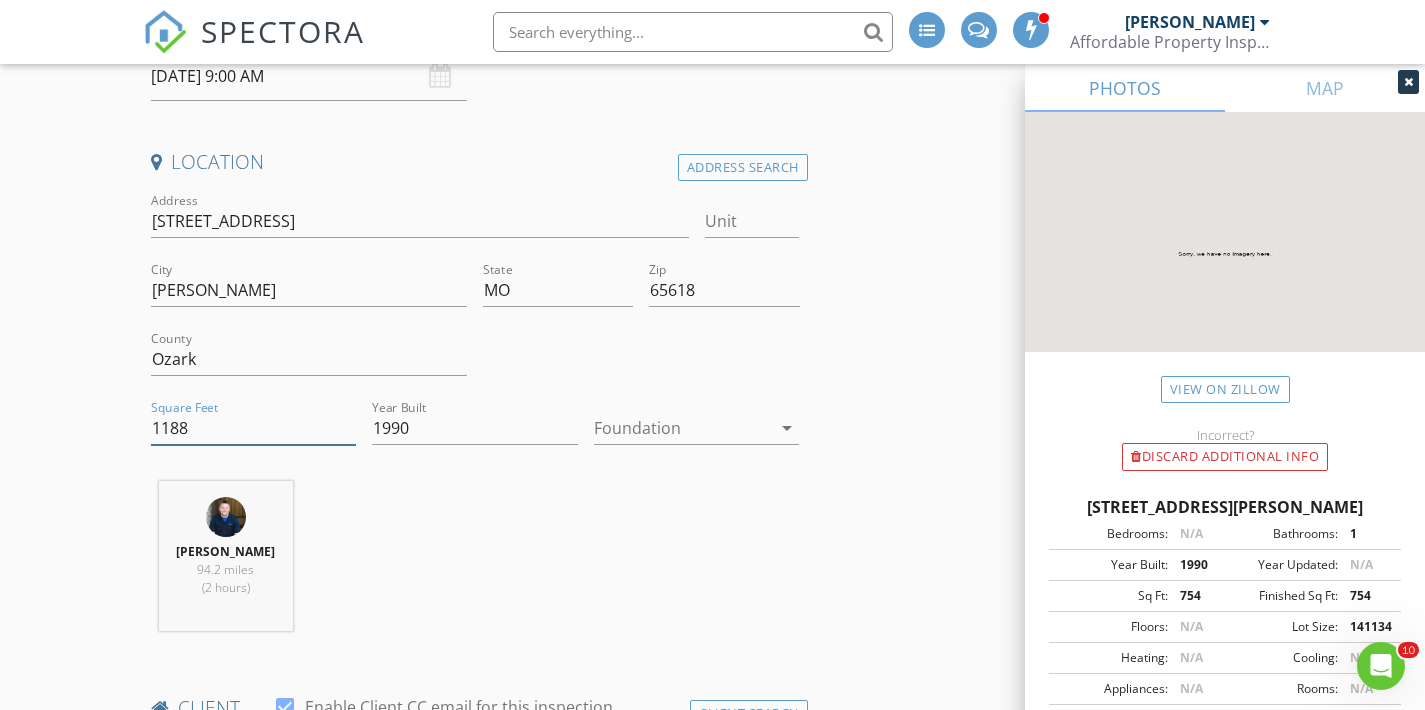 type on "1188" 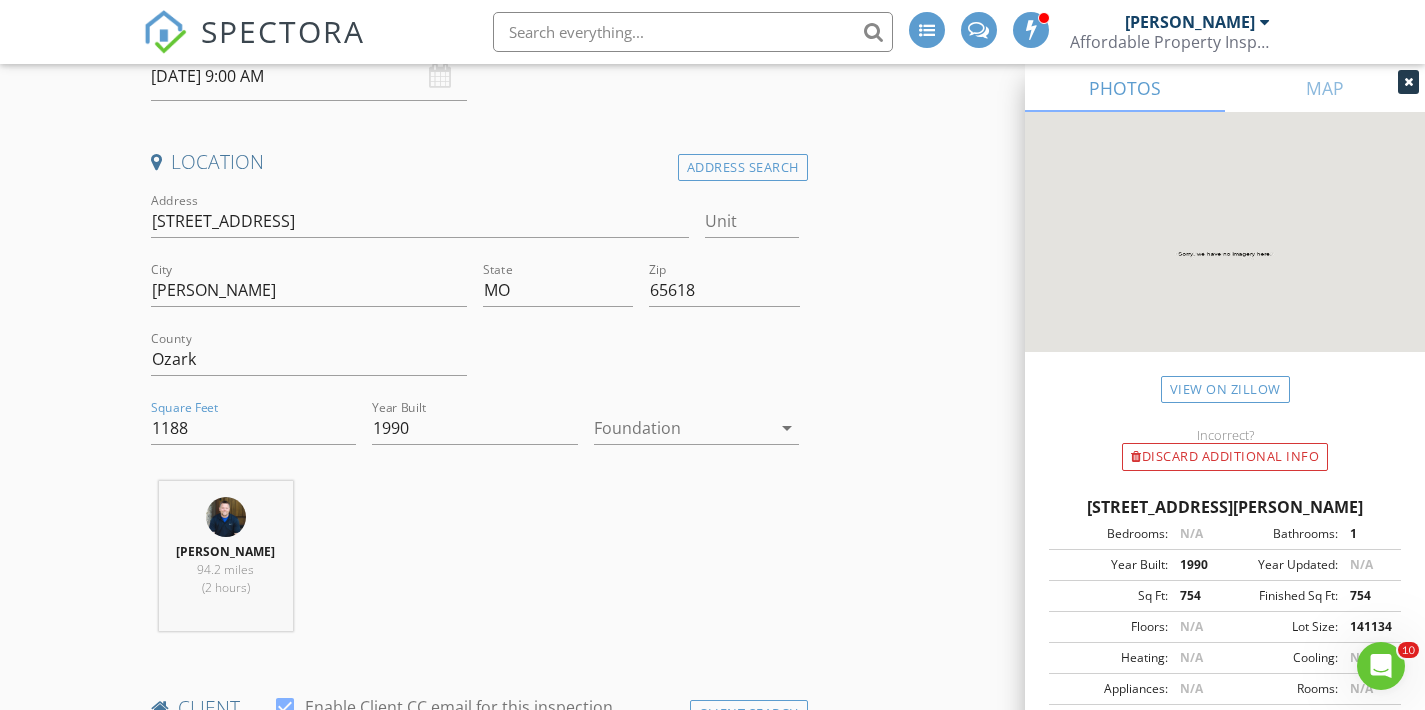 click on "William McIntosh     94.2 miles     (2 hours)" at bounding box center (475, 564) 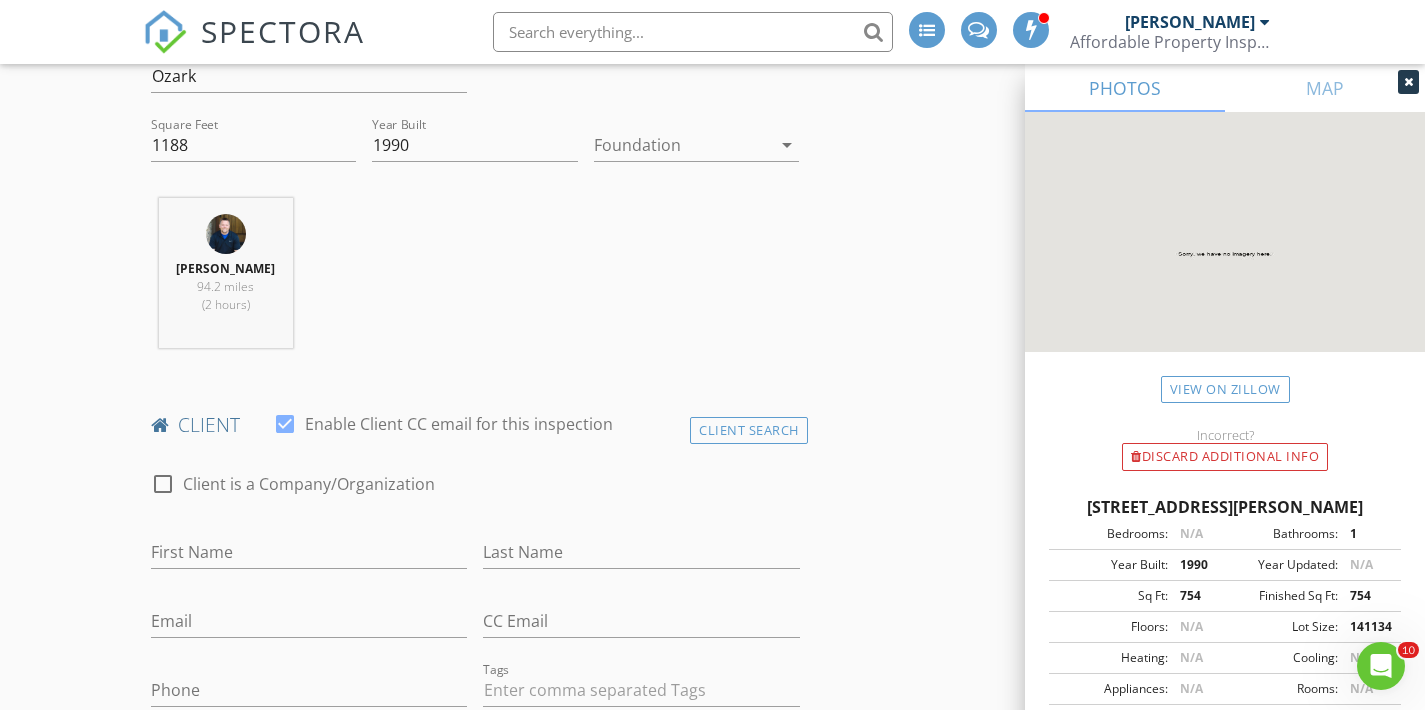 scroll, scrollTop: 760, scrollLeft: 0, axis: vertical 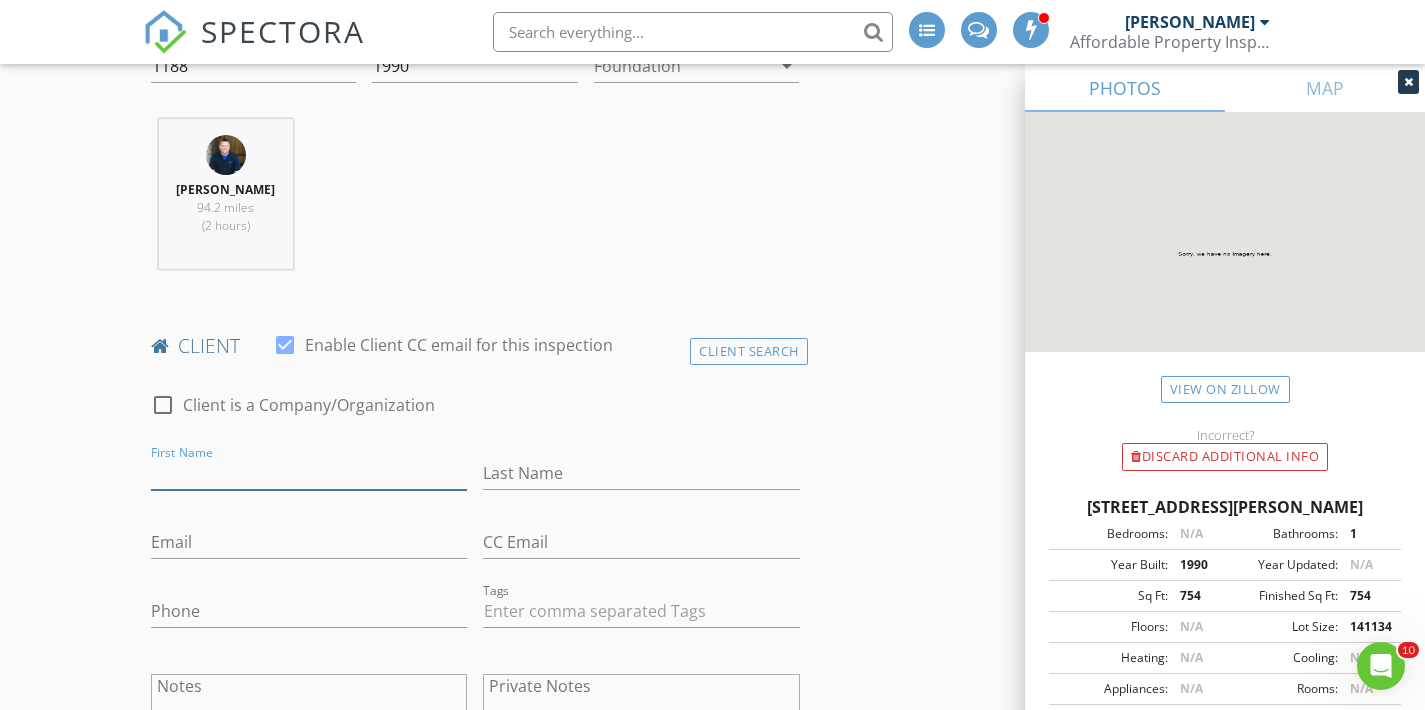 click on "First Name" at bounding box center (309, 473) 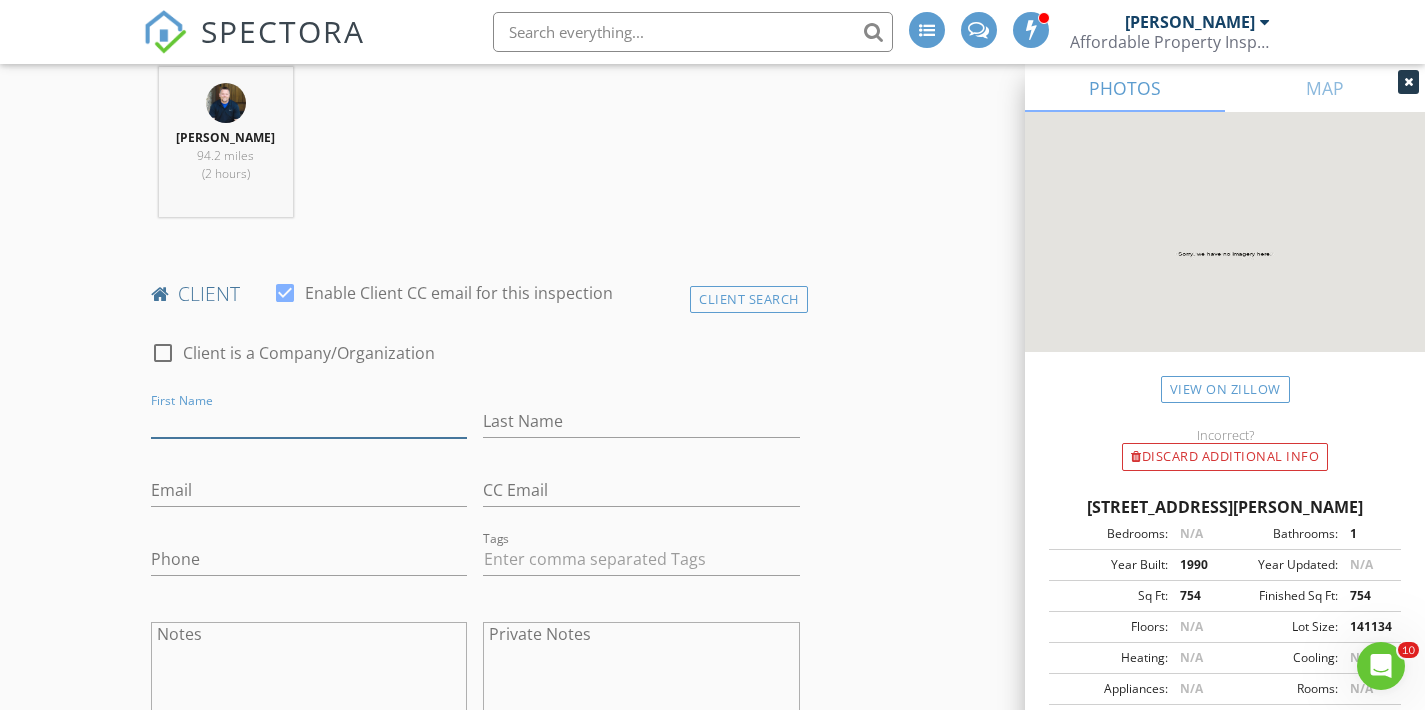 scroll, scrollTop: 780, scrollLeft: 0, axis: vertical 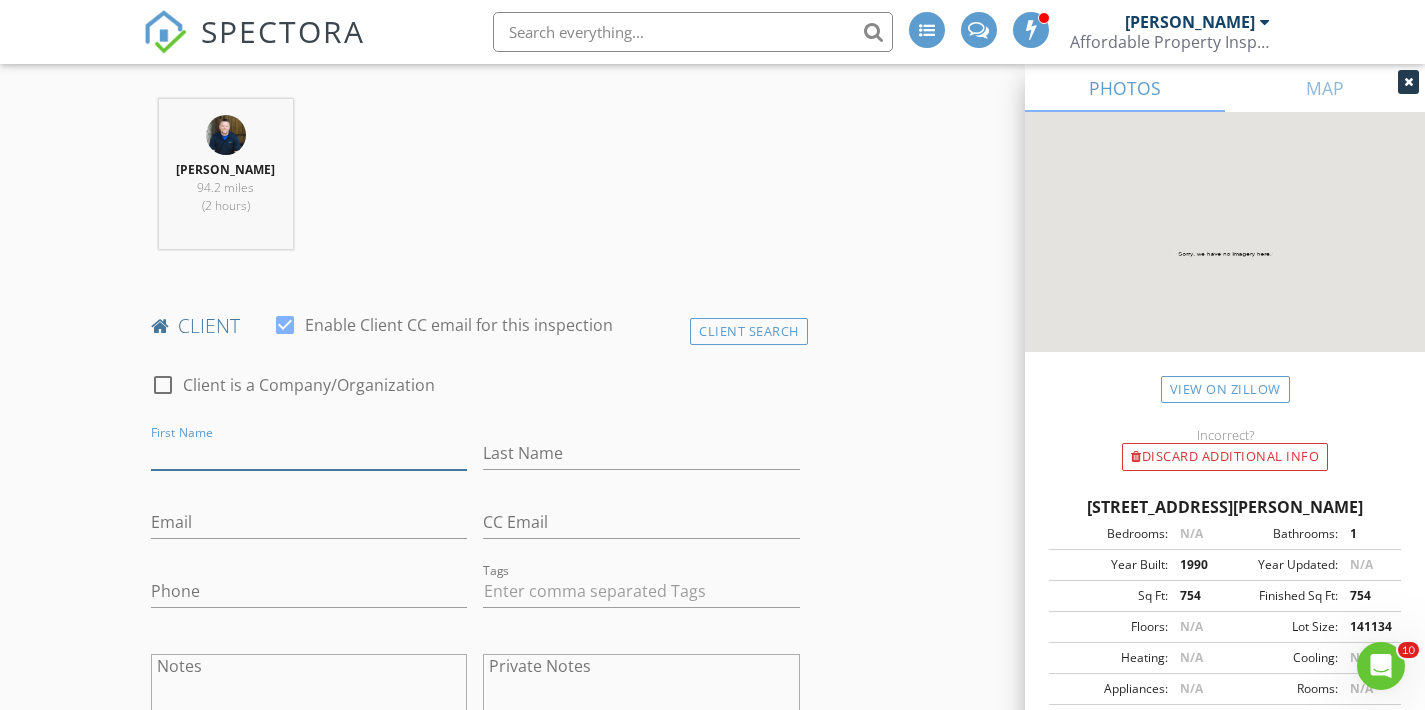 click on "First Name" at bounding box center [309, 453] 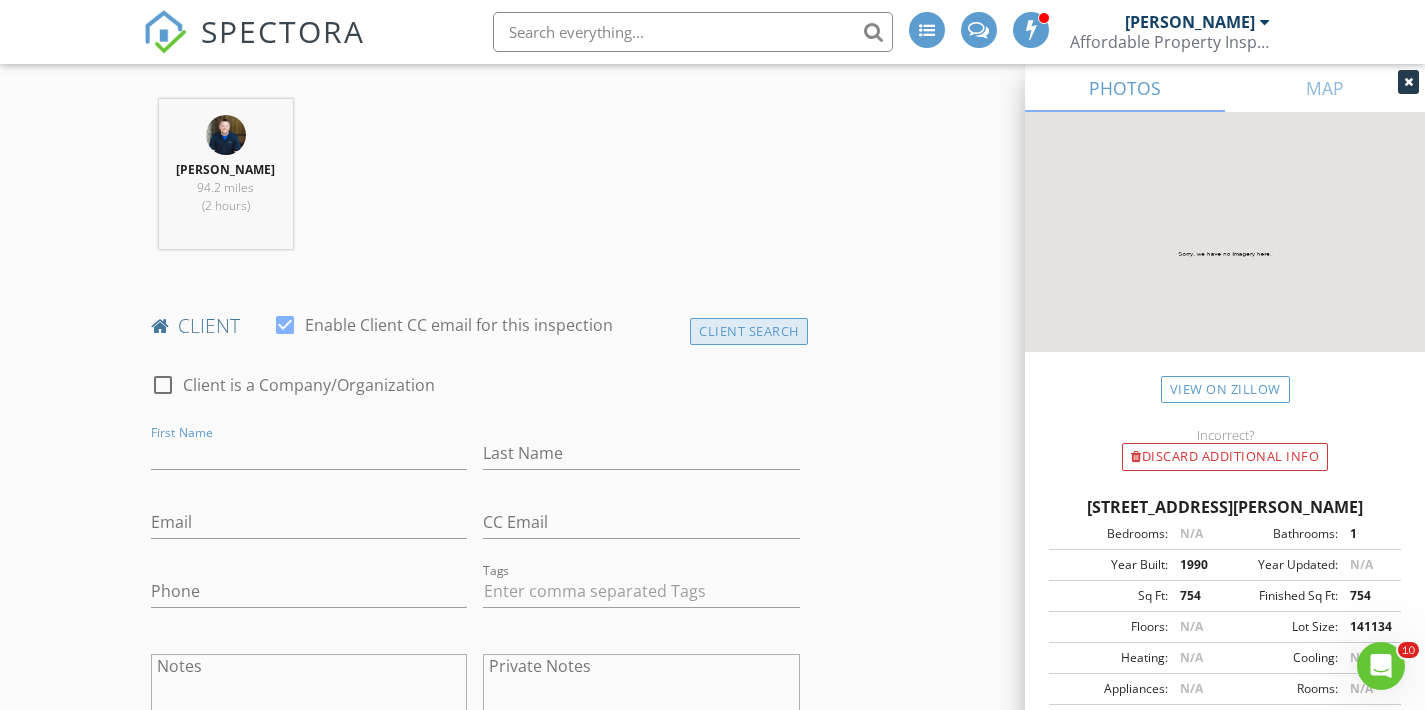click on "Client Search" at bounding box center (749, 331) 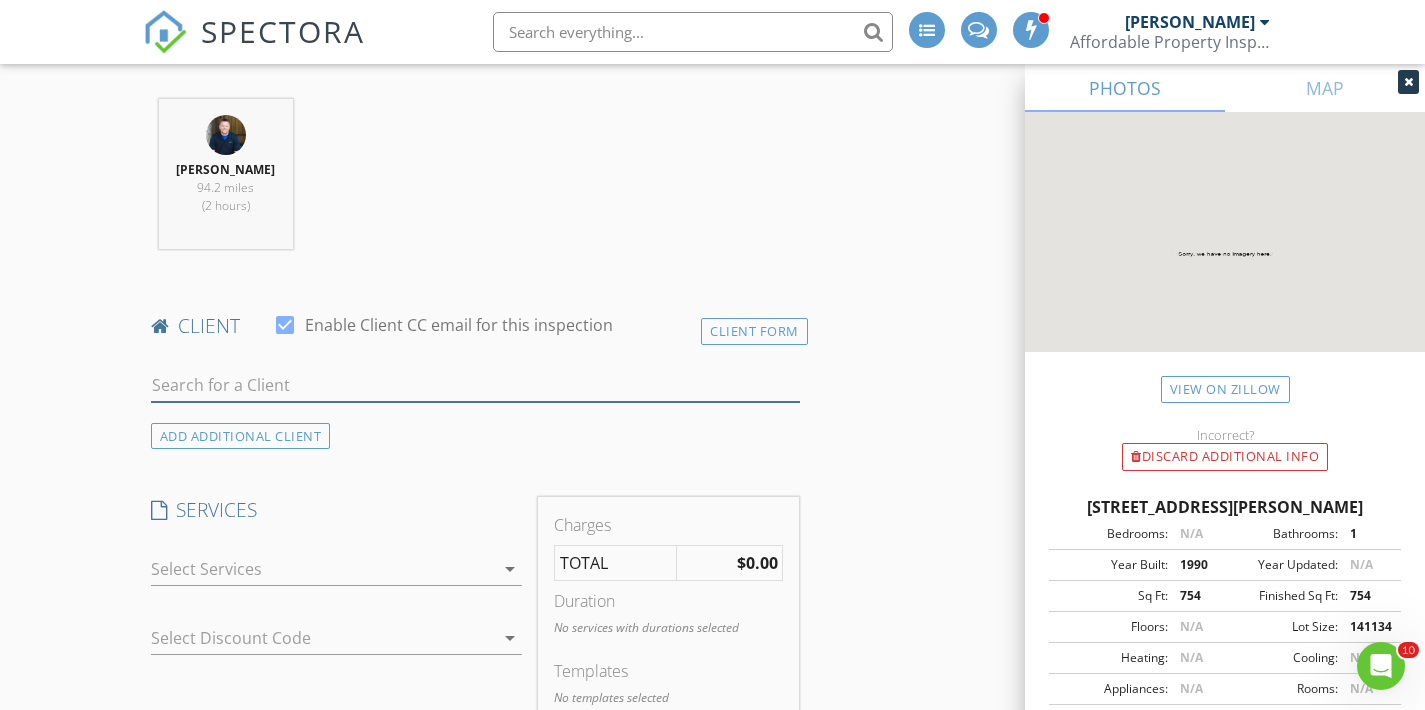 click at bounding box center [475, 385] 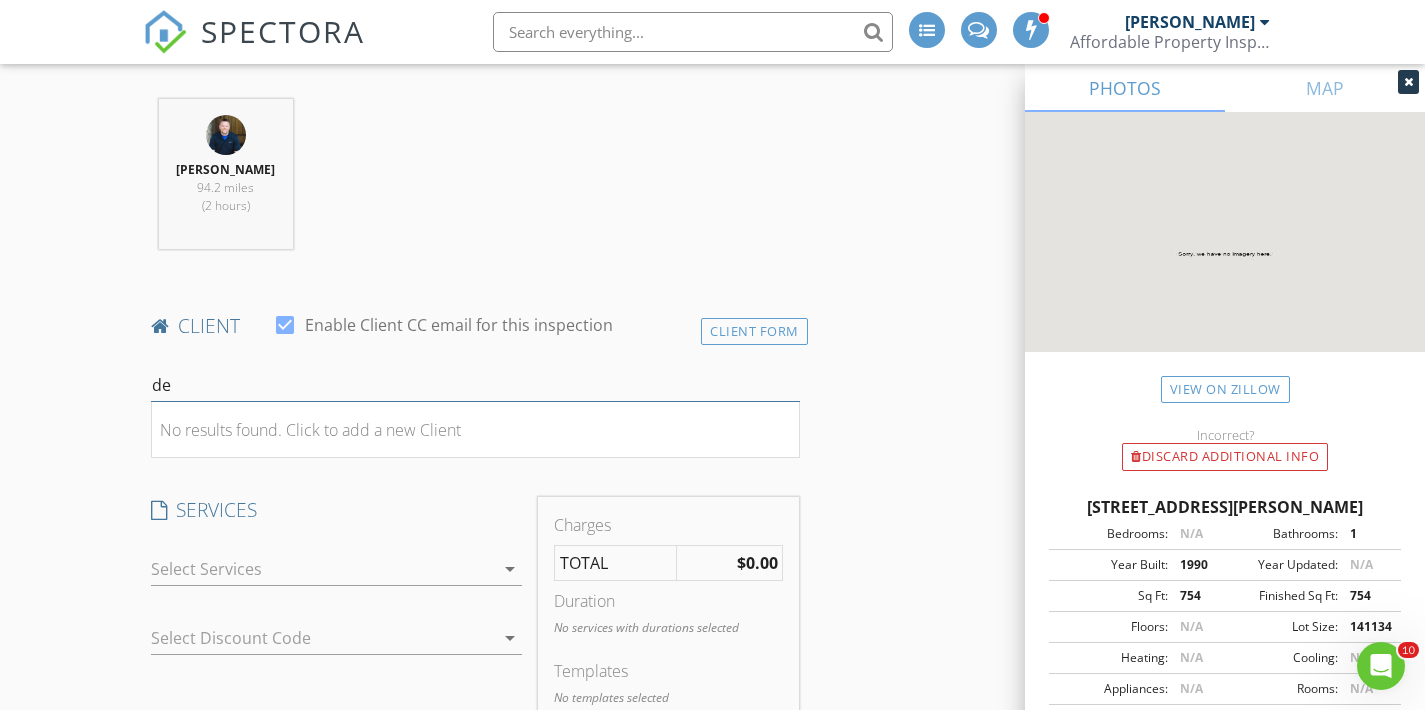type on "d" 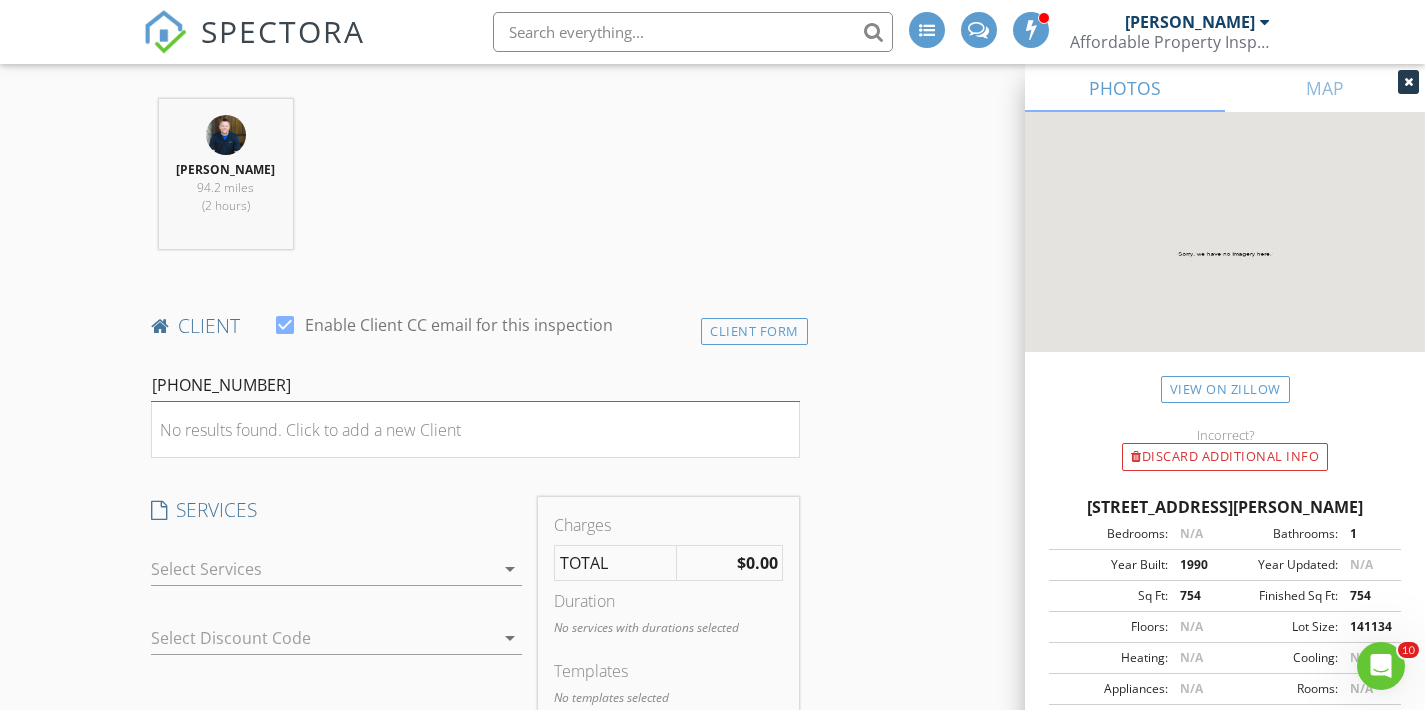 type on "417-251-5081" 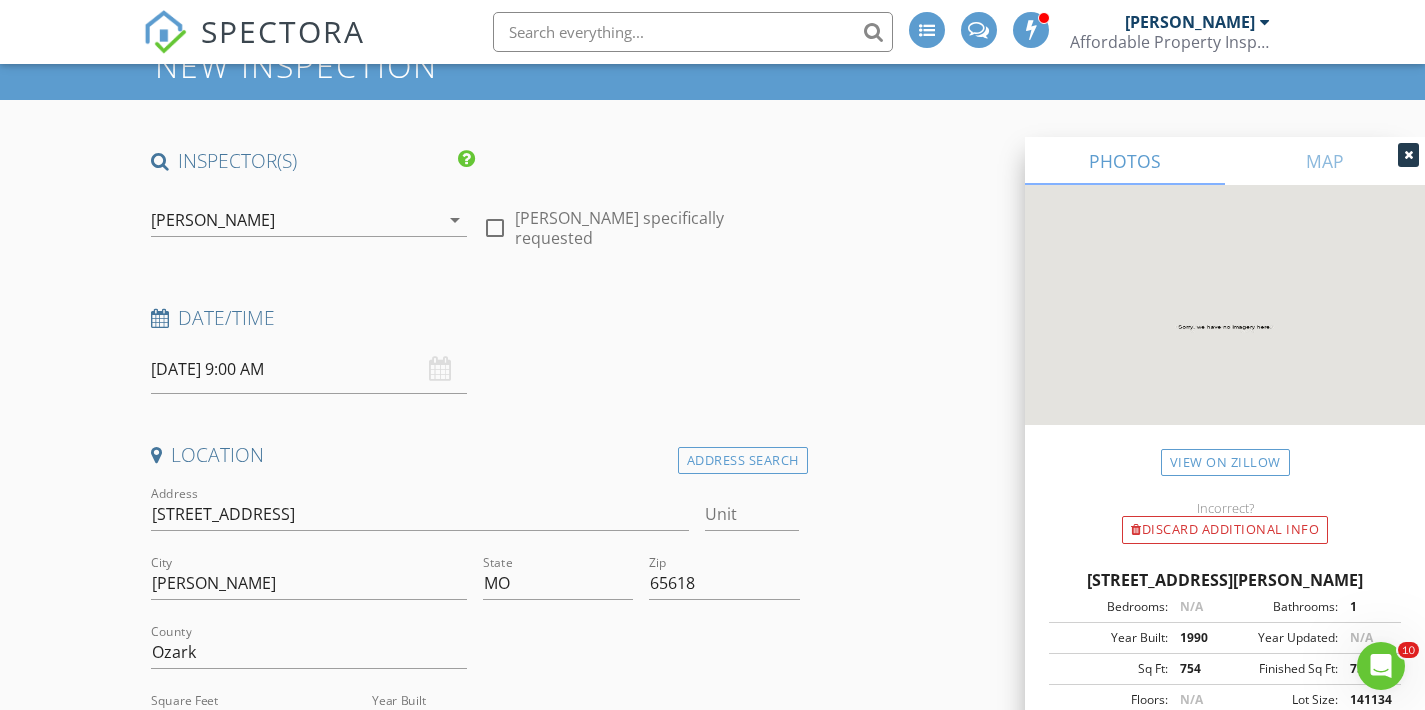 scroll, scrollTop: 0, scrollLeft: 0, axis: both 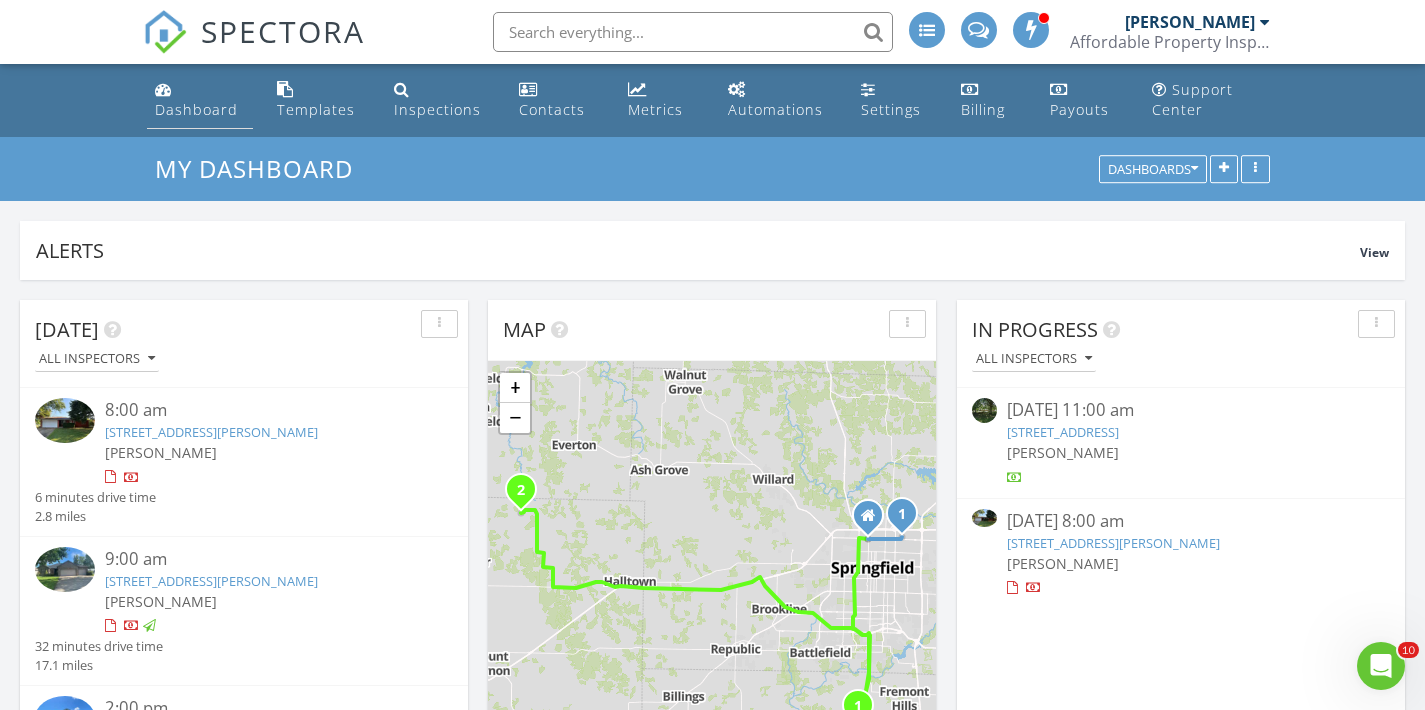 click on "Dashboard" at bounding box center (196, 109) 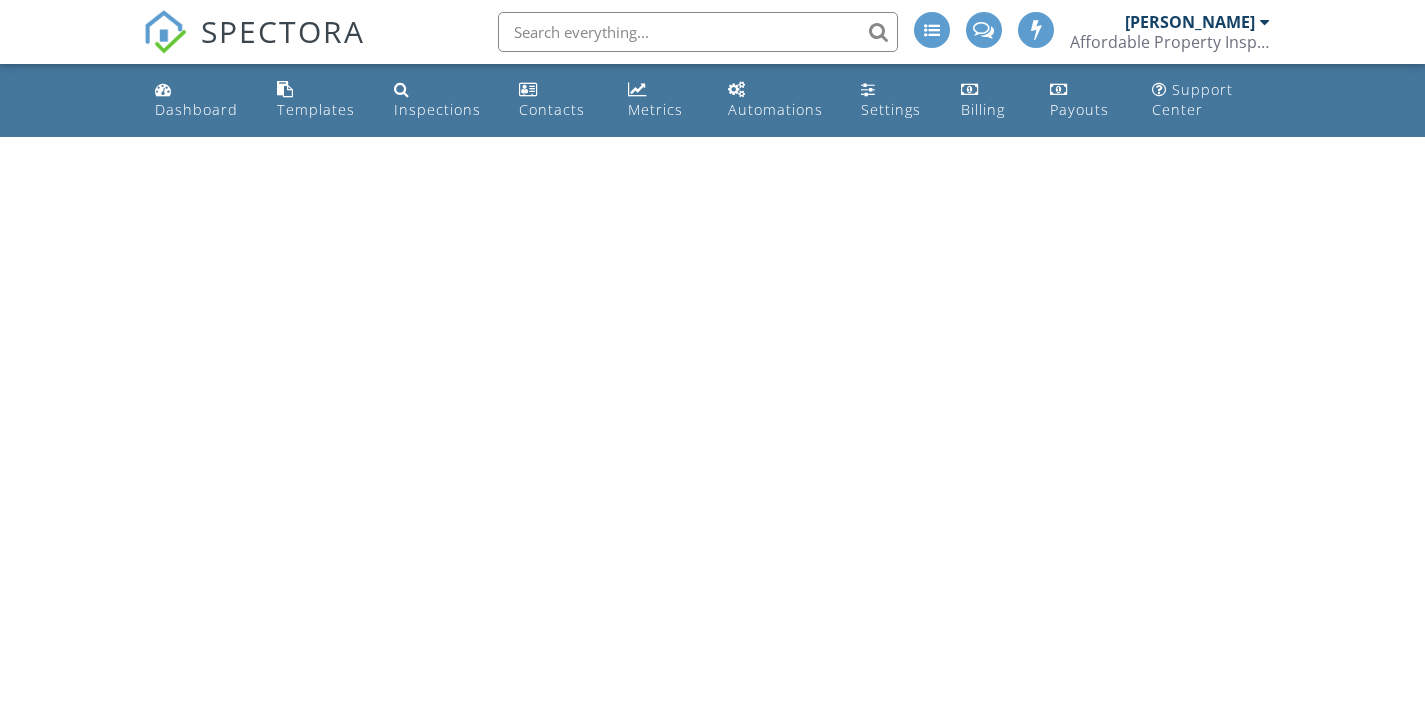 scroll, scrollTop: 0, scrollLeft: 0, axis: both 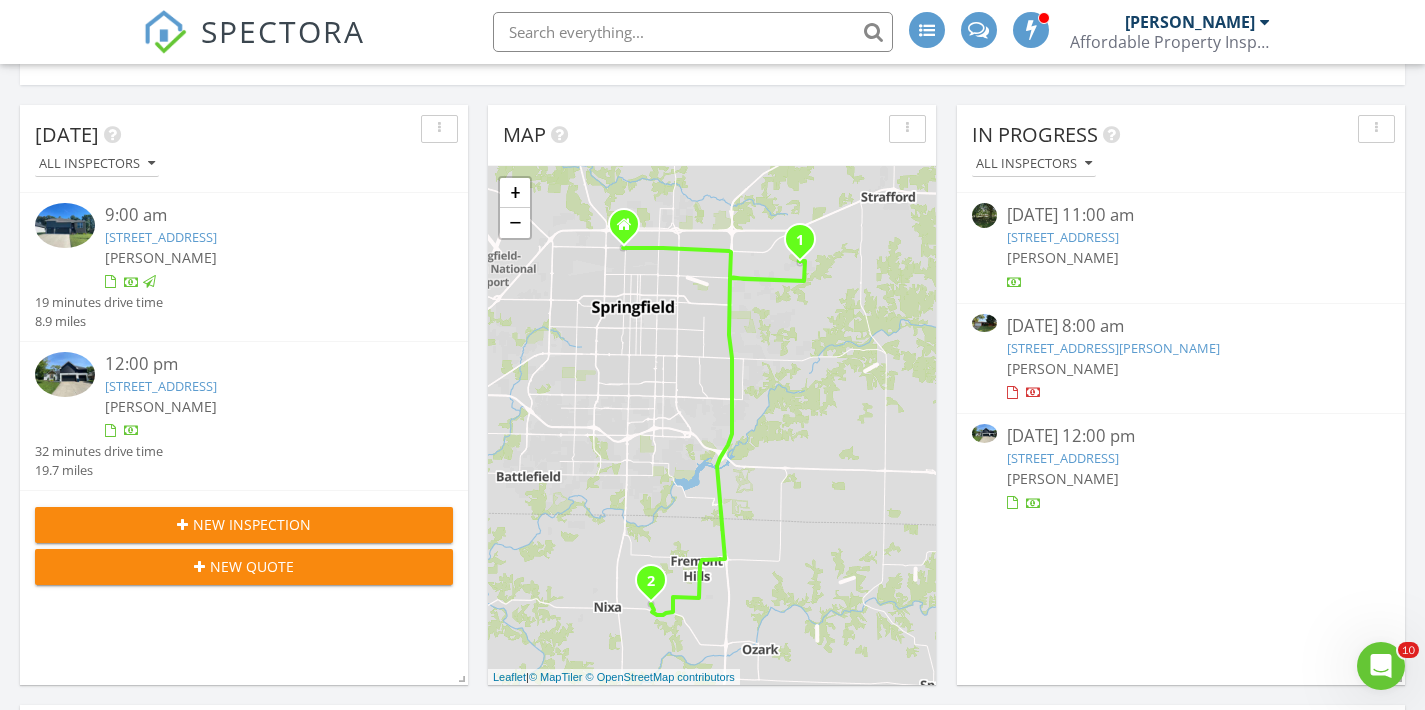click on "835 E Country Ridge St, Nixa, MO 65714" at bounding box center [1063, 458] 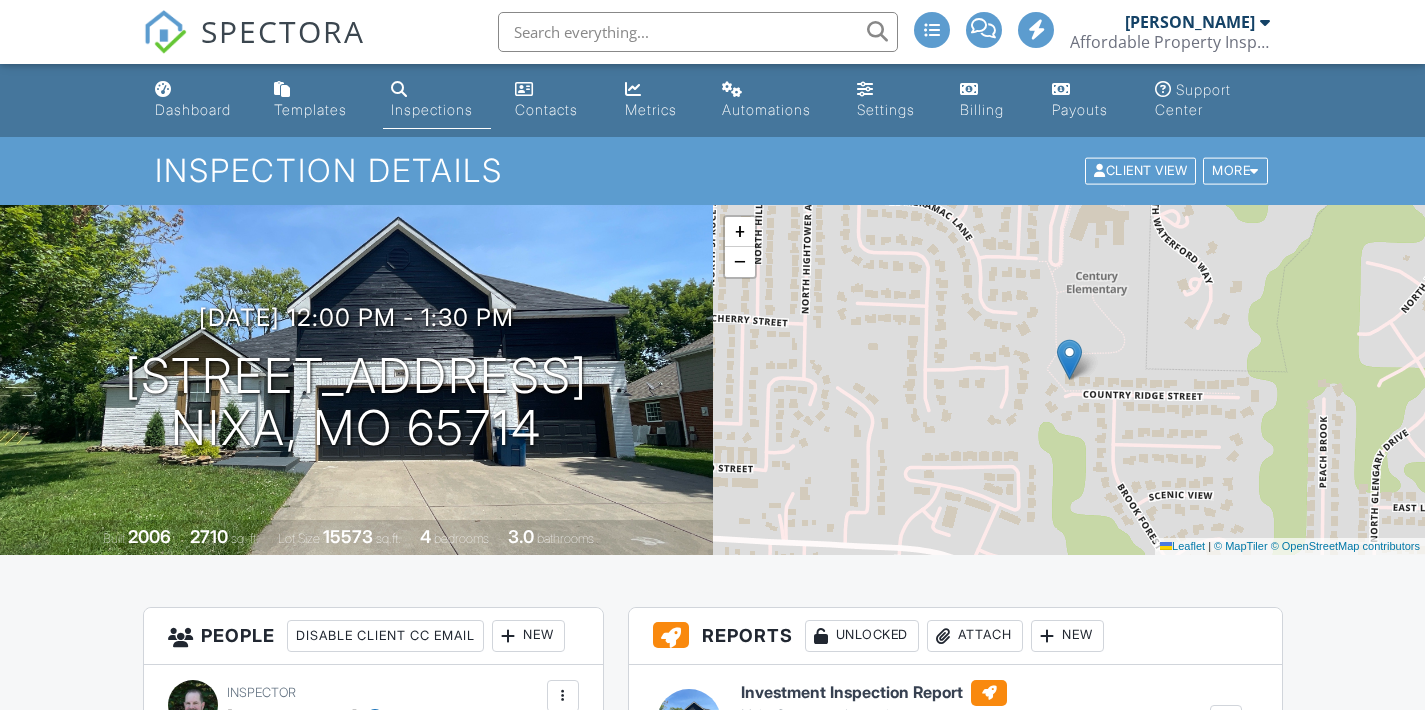 scroll, scrollTop: 0, scrollLeft: 0, axis: both 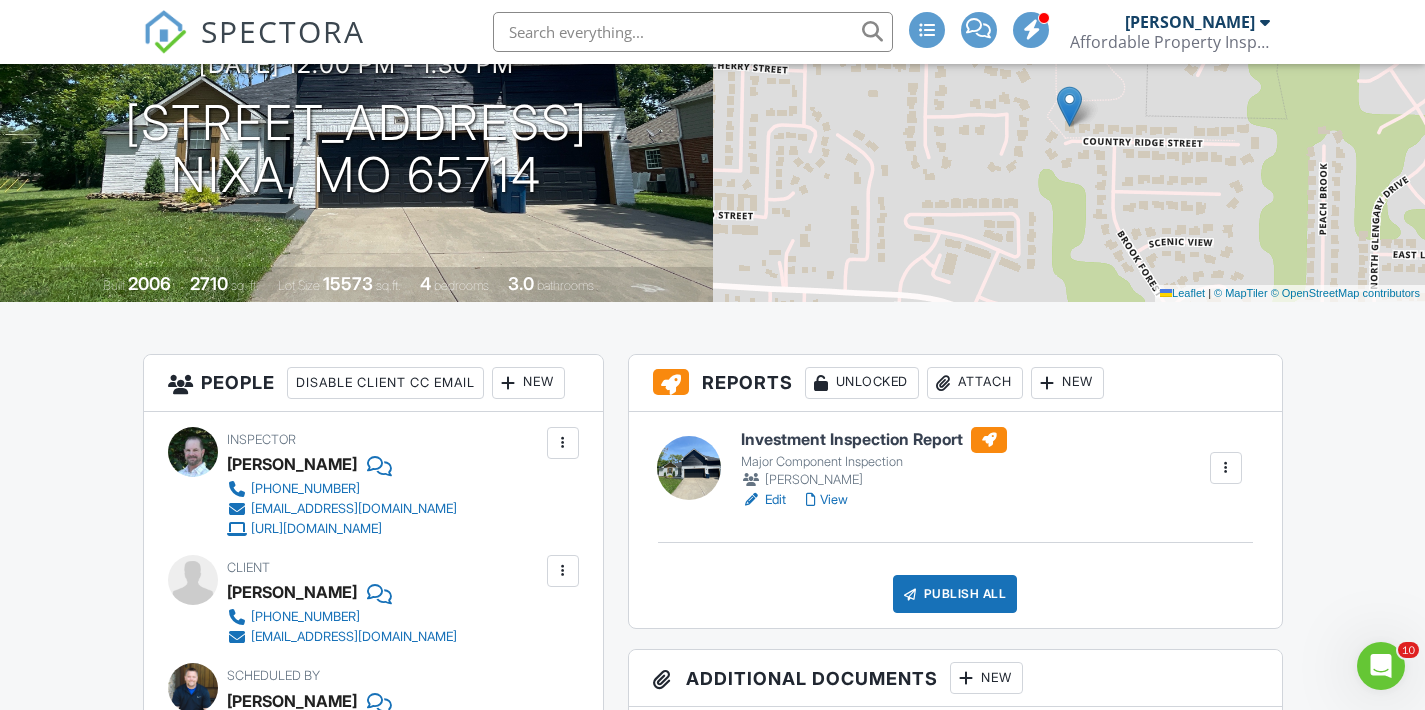 click on "View" at bounding box center [827, 500] 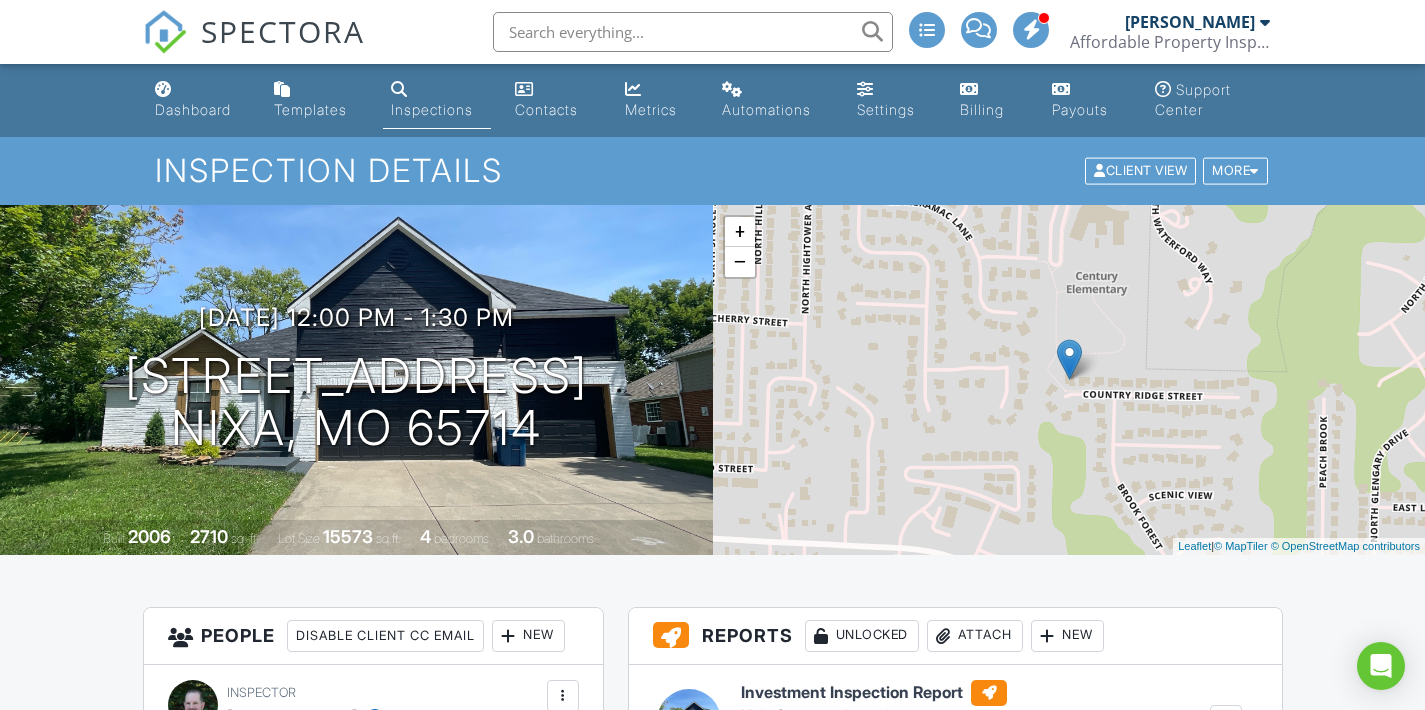 scroll, scrollTop: 263, scrollLeft: 0, axis: vertical 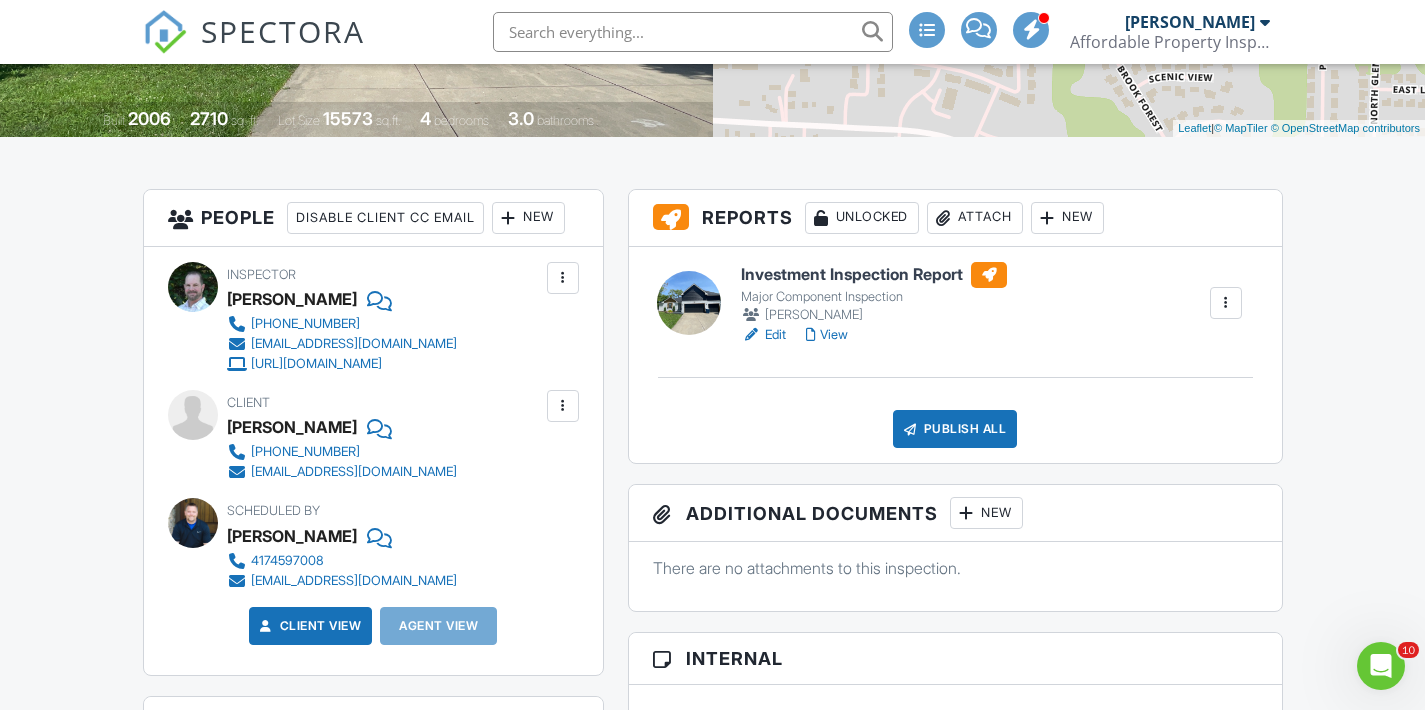 click on "Edit" at bounding box center (763, 335) 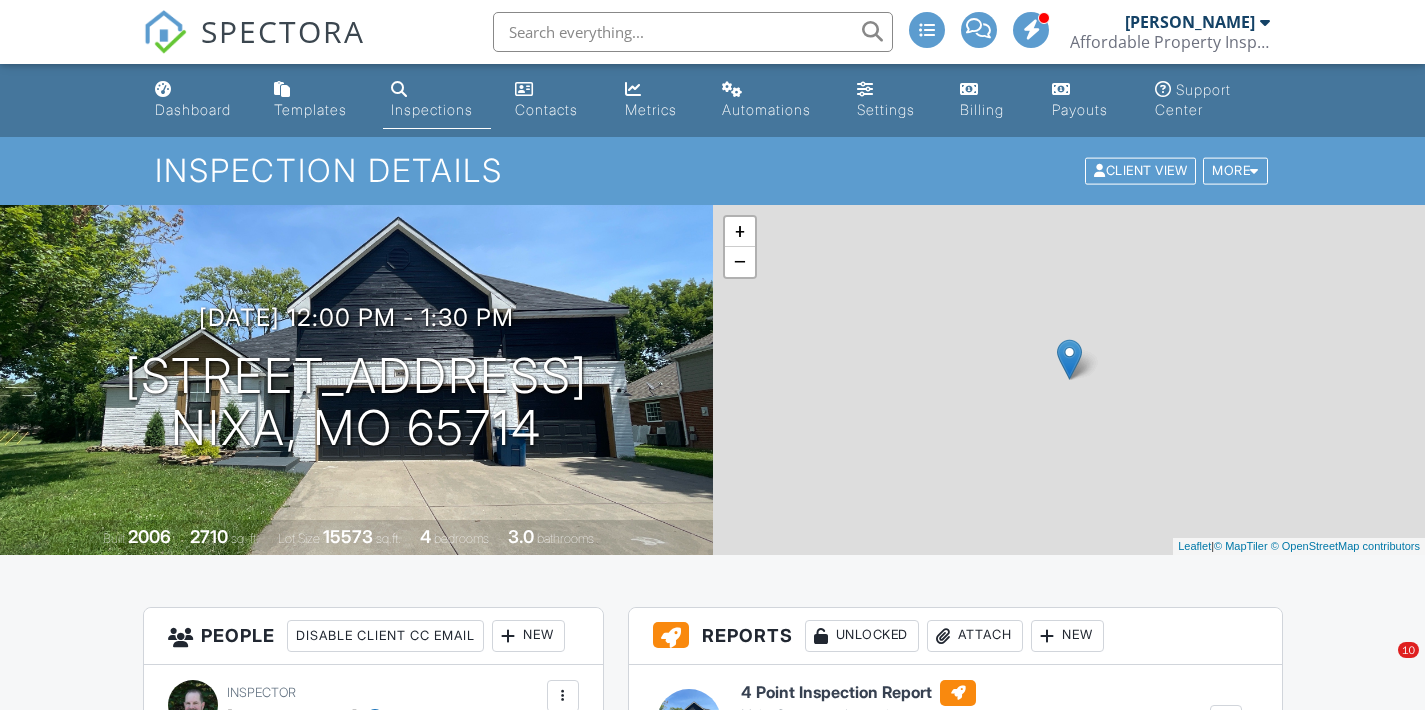 scroll, scrollTop: 0, scrollLeft: 0, axis: both 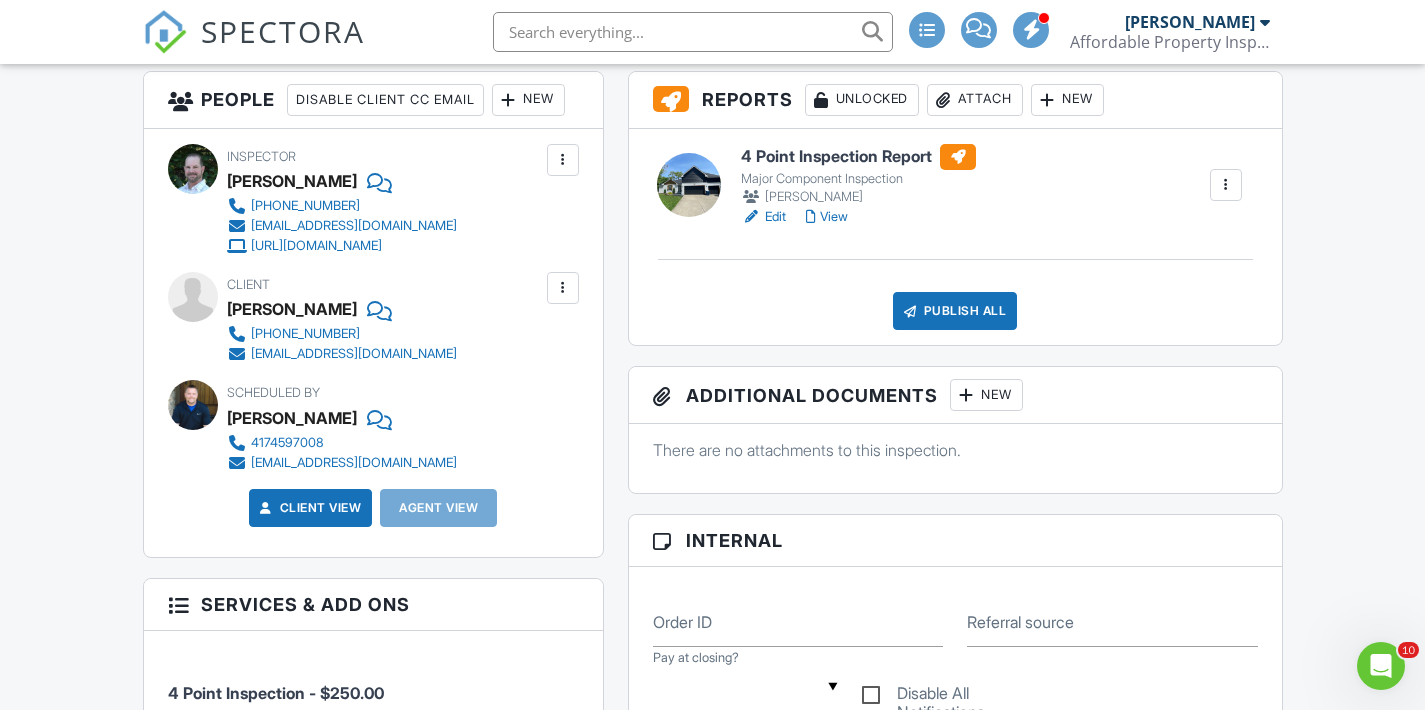 click on "Publish All" at bounding box center [955, 311] 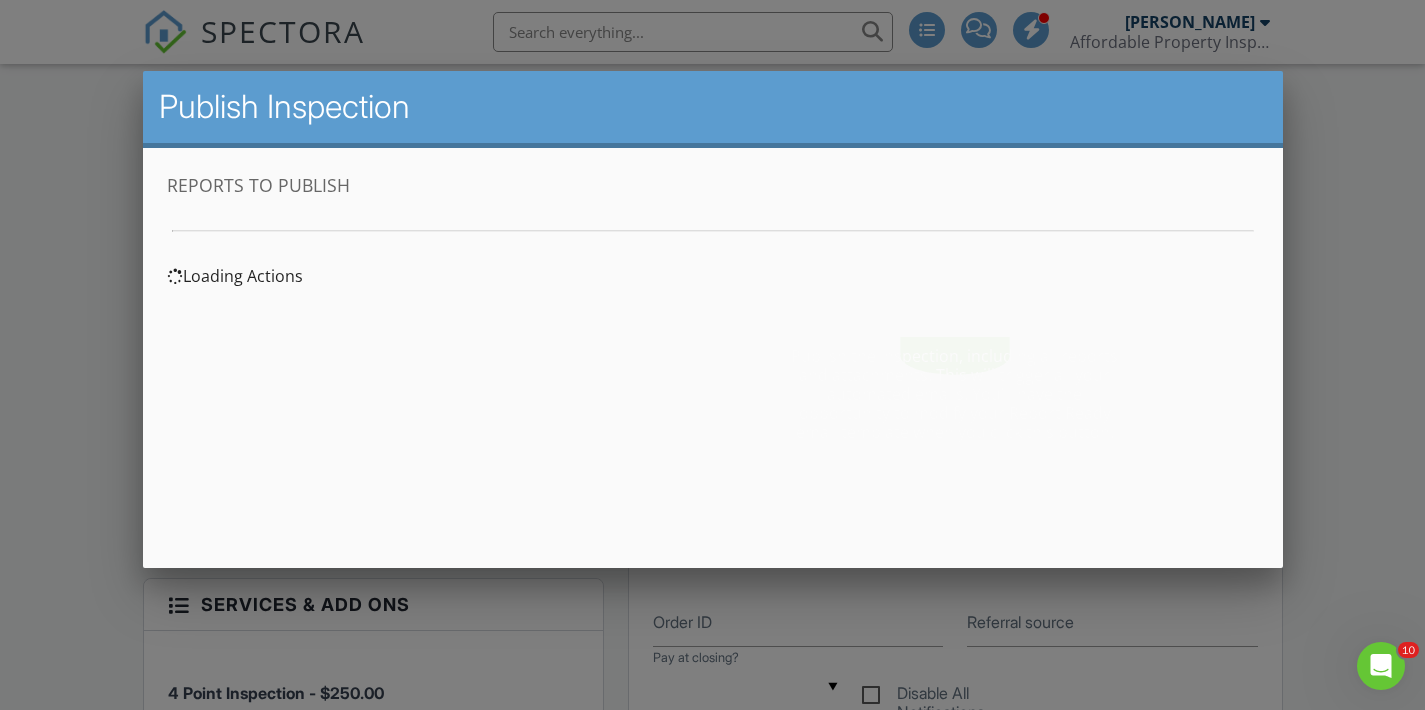 scroll, scrollTop: 0, scrollLeft: 0, axis: both 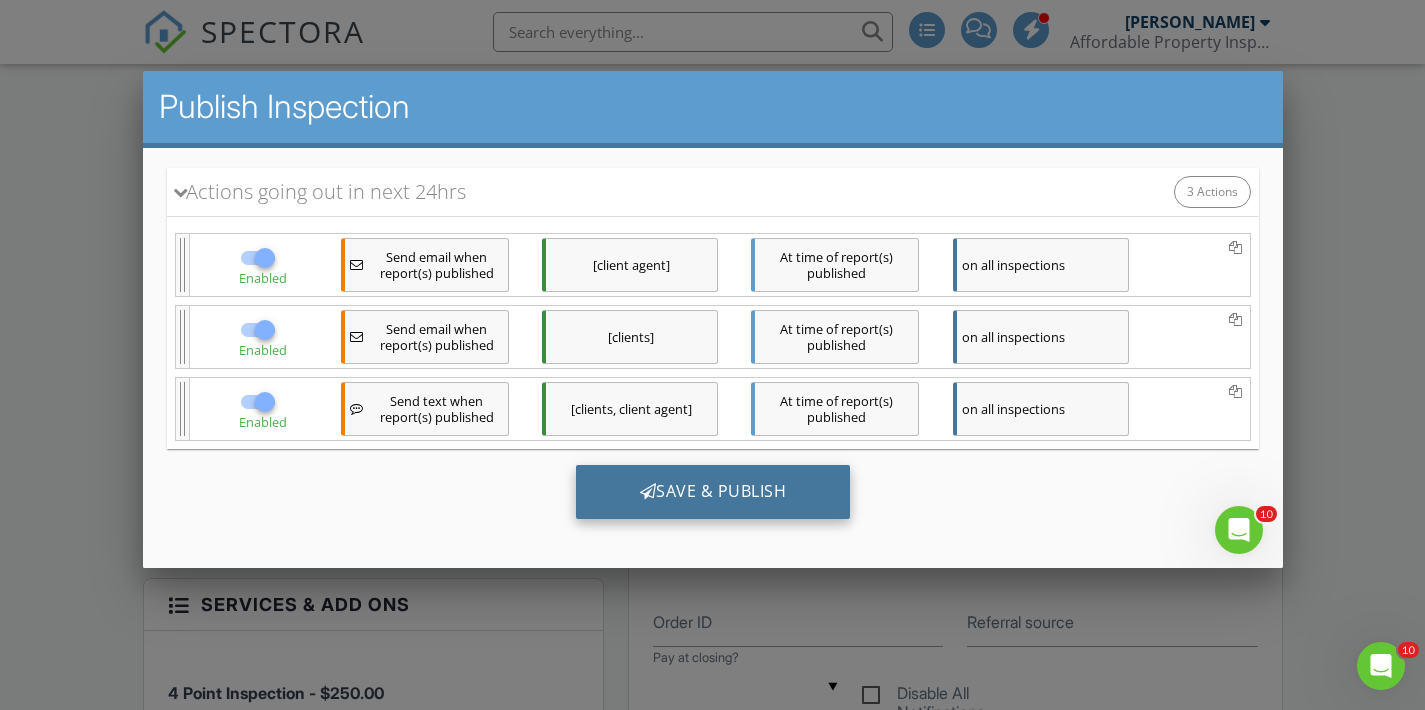 click on "Save & Publish" at bounding box center (712, 492) 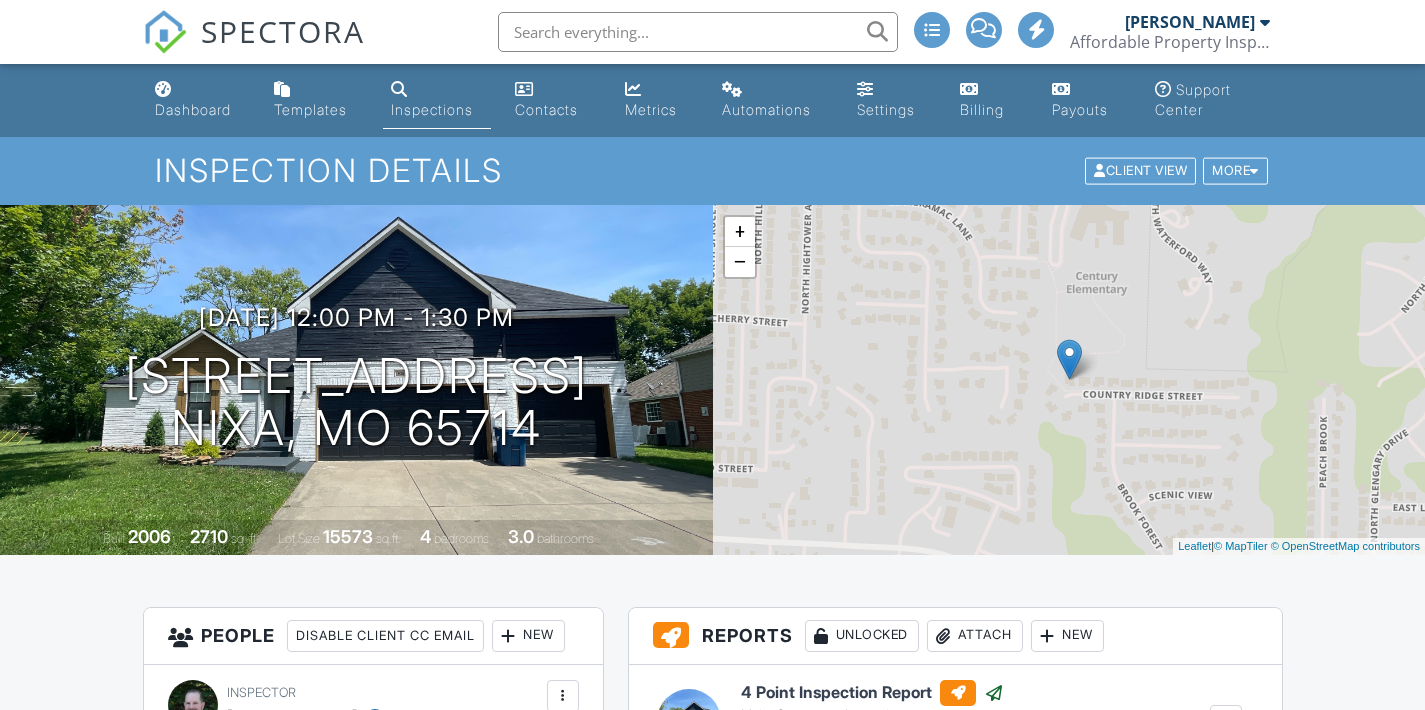 scroll, scrollTop: 0, scrollLeft: 0, axis: both 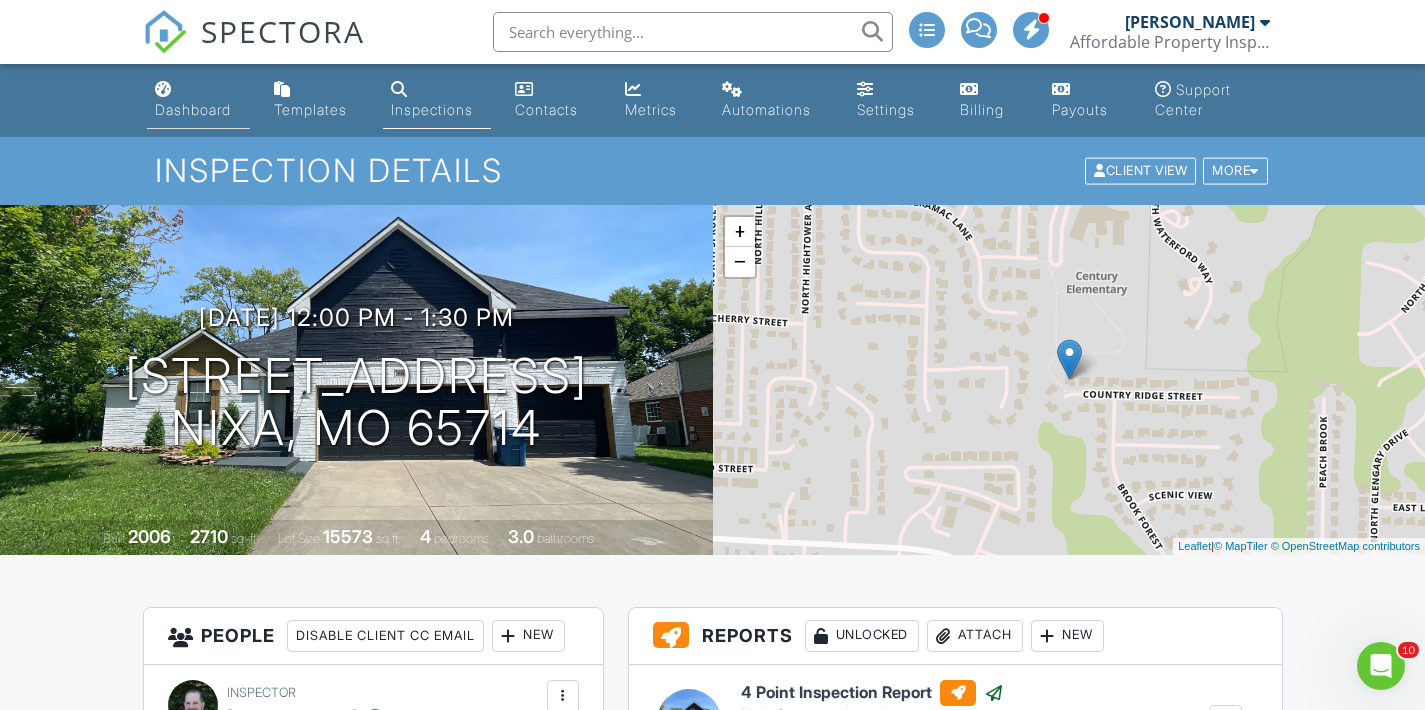 click on "Dashboard" at bounding box center (193, 109) 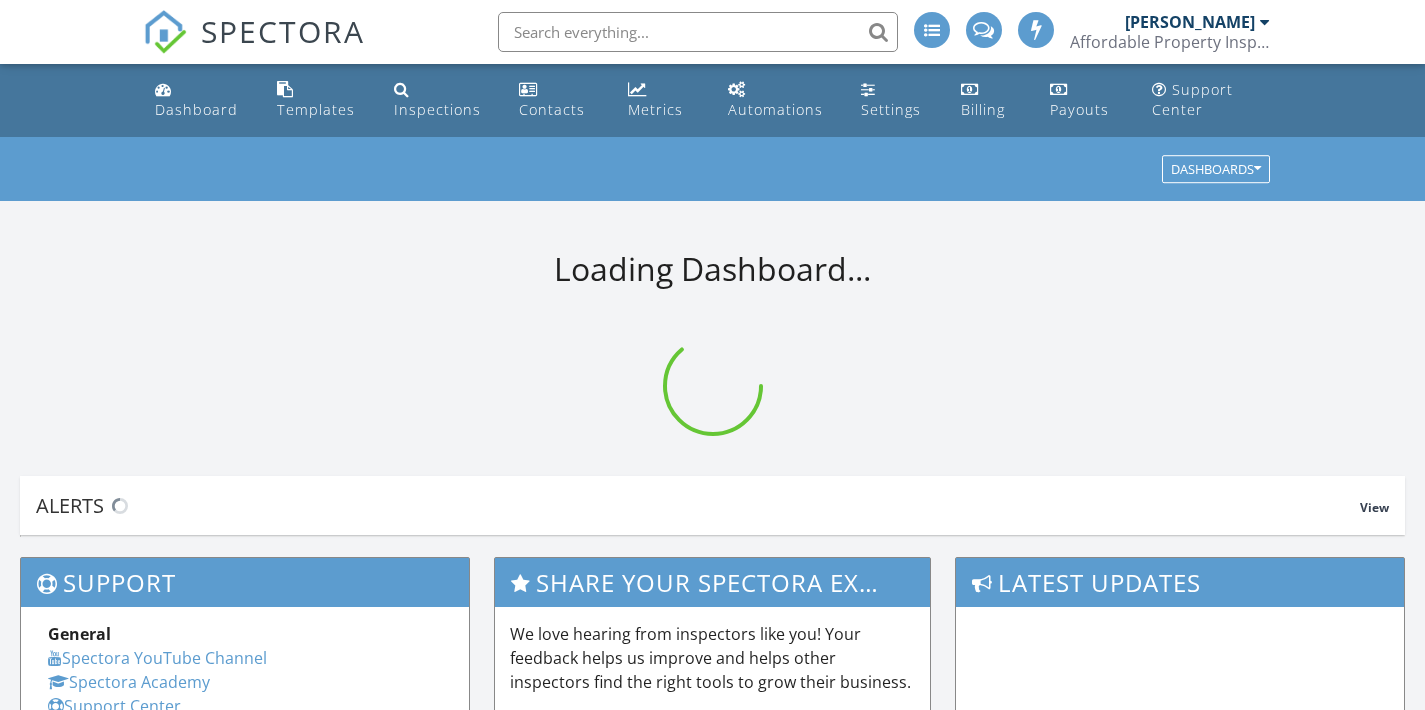 scroll, scrollTop: 0, scrollLeft: 0, axis: both 